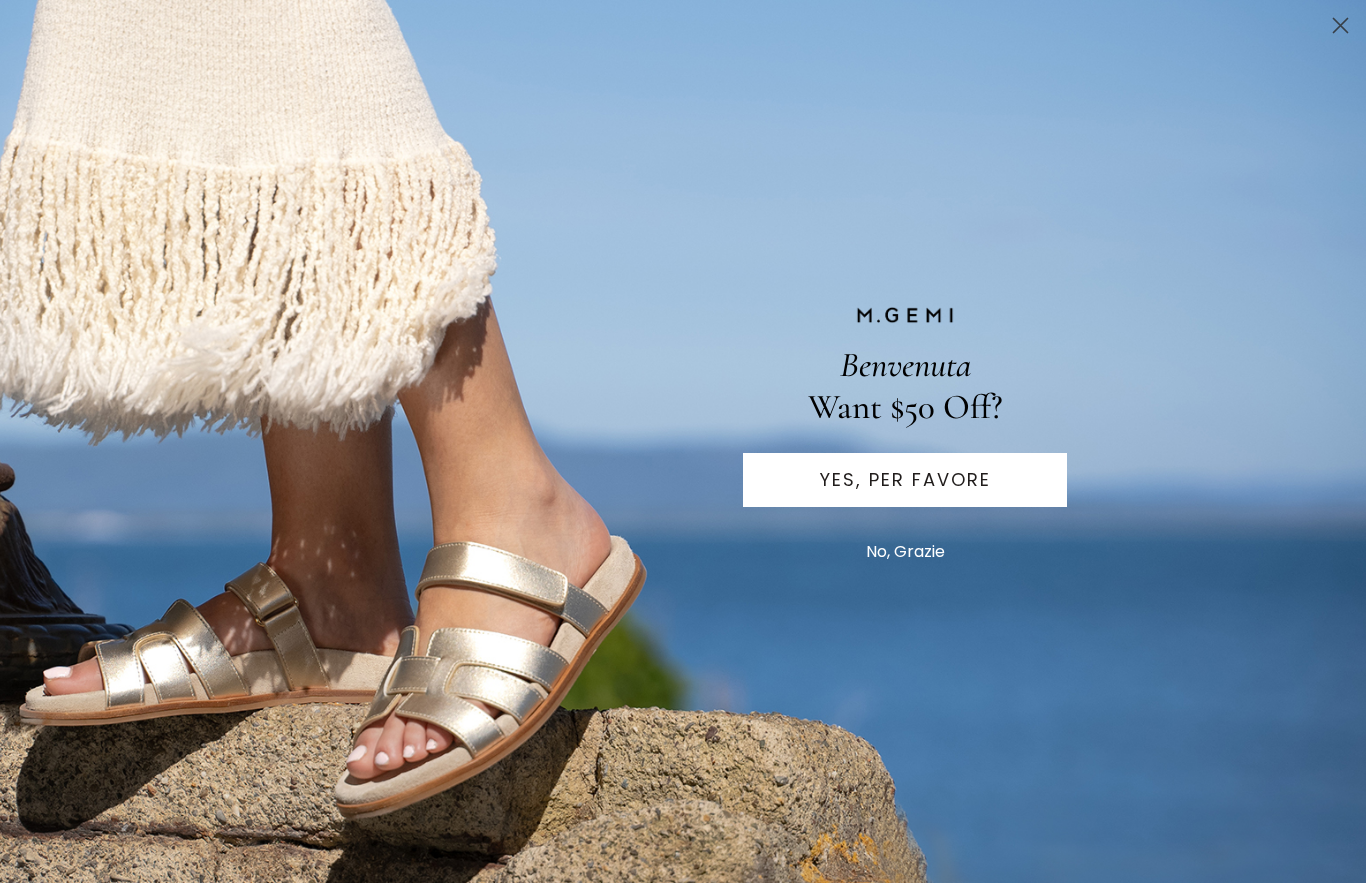 scroll, scrollTop: 0, scrollLeft: 0, axis: both 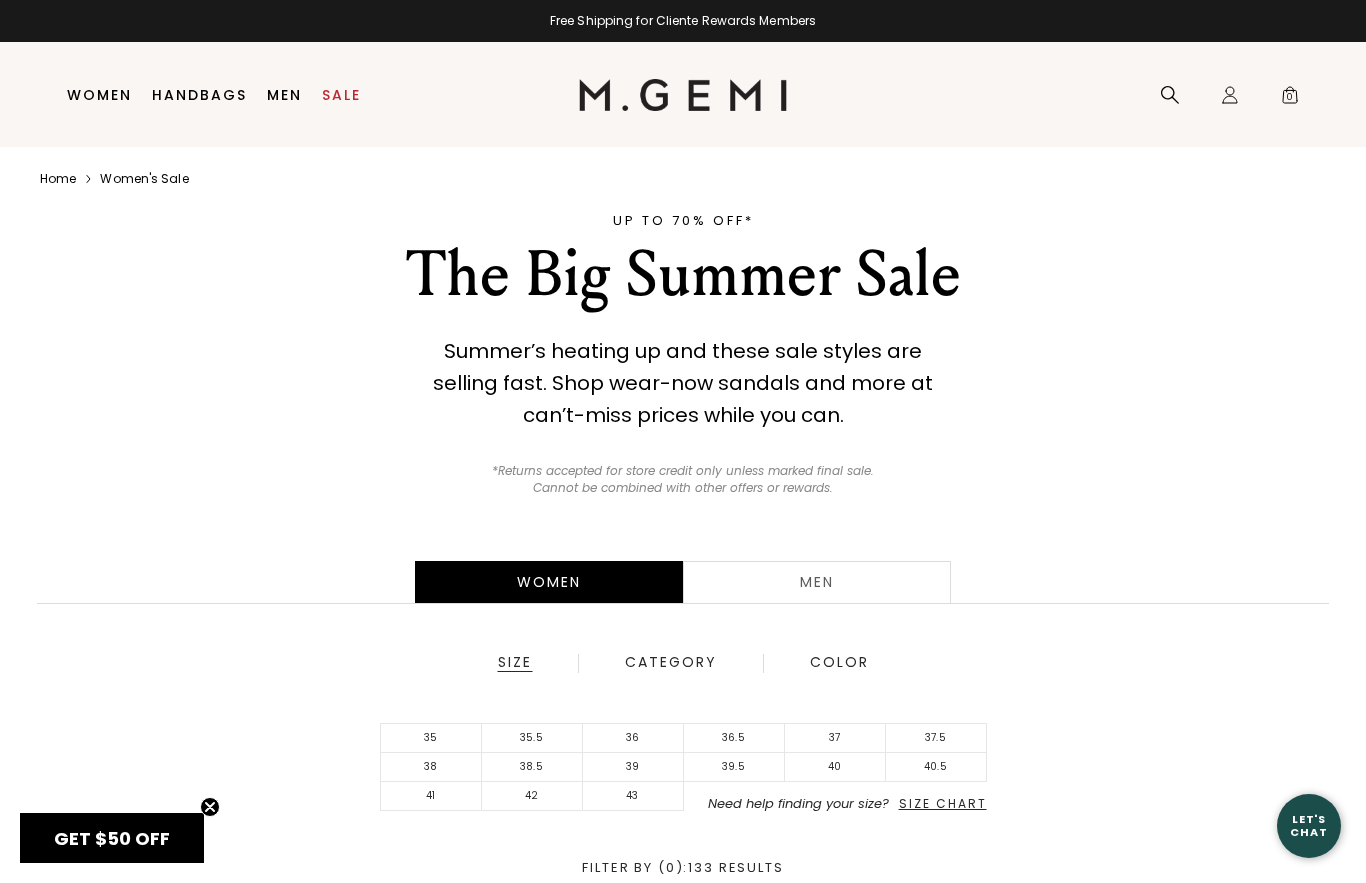 click on "36.5" at bounding box center (734, 738) 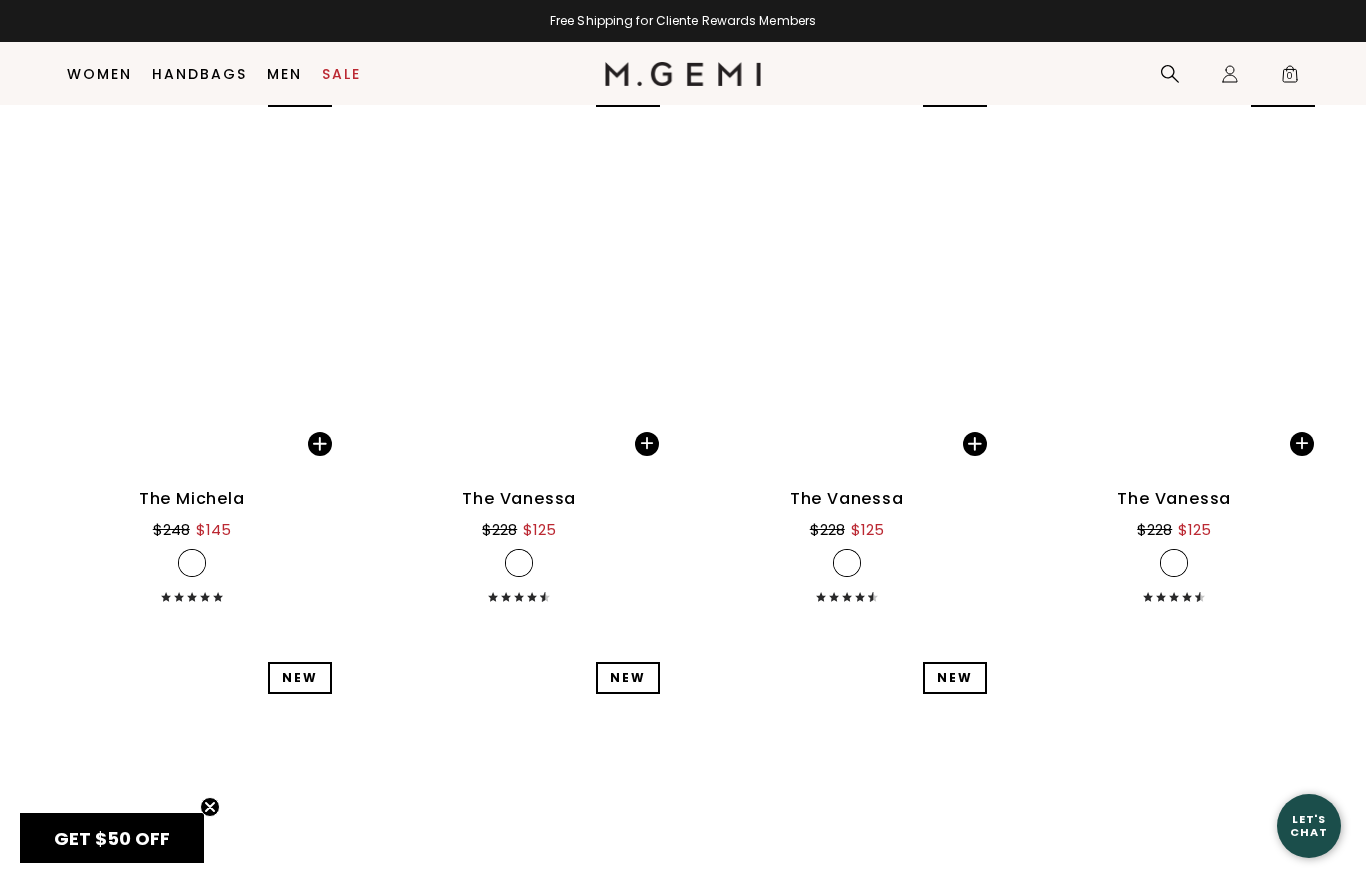 scroll, scrollTop: 3808, scrollLeft: 0, axis: vertical 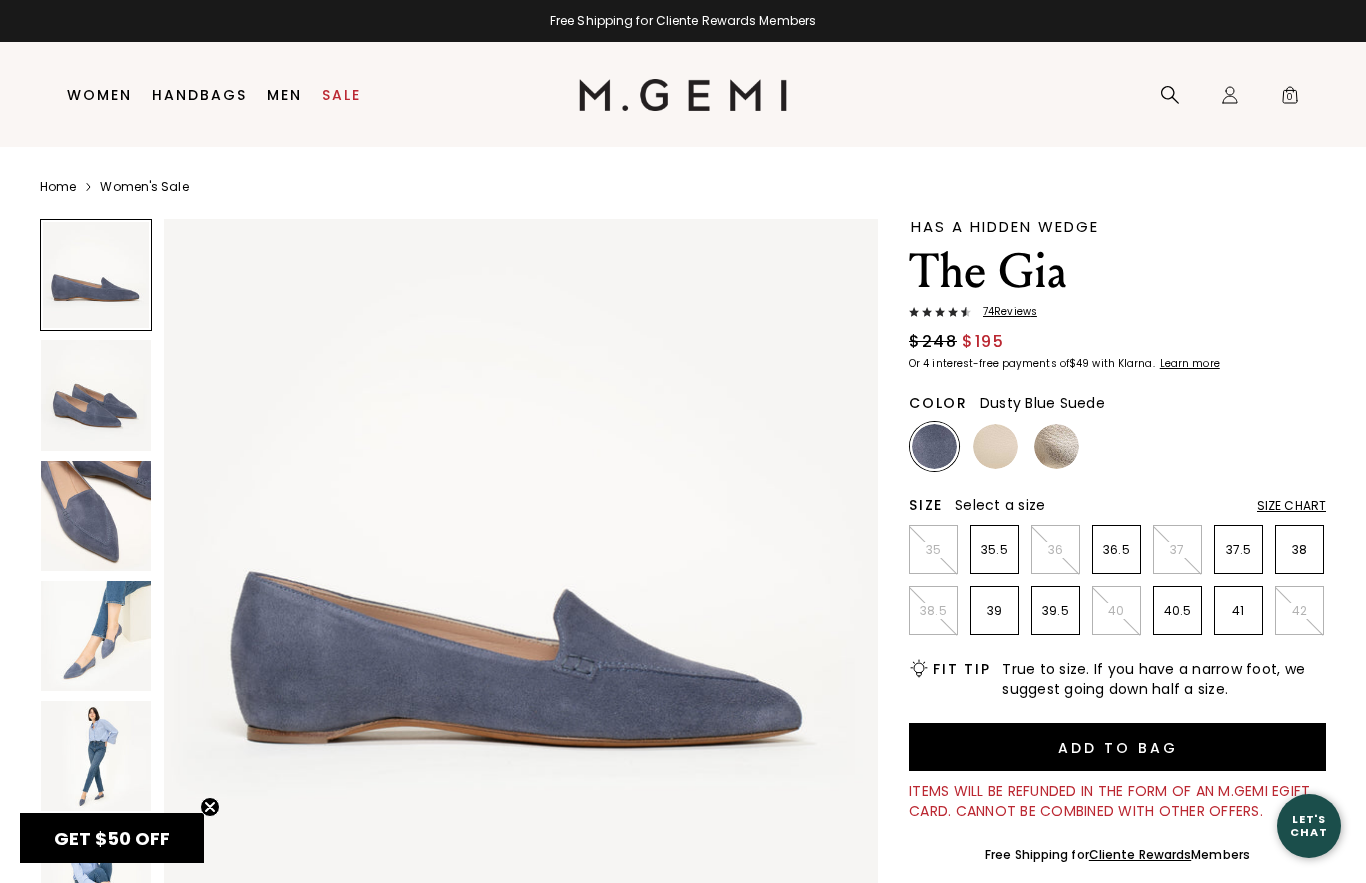 click at bounding box center [96, 636] 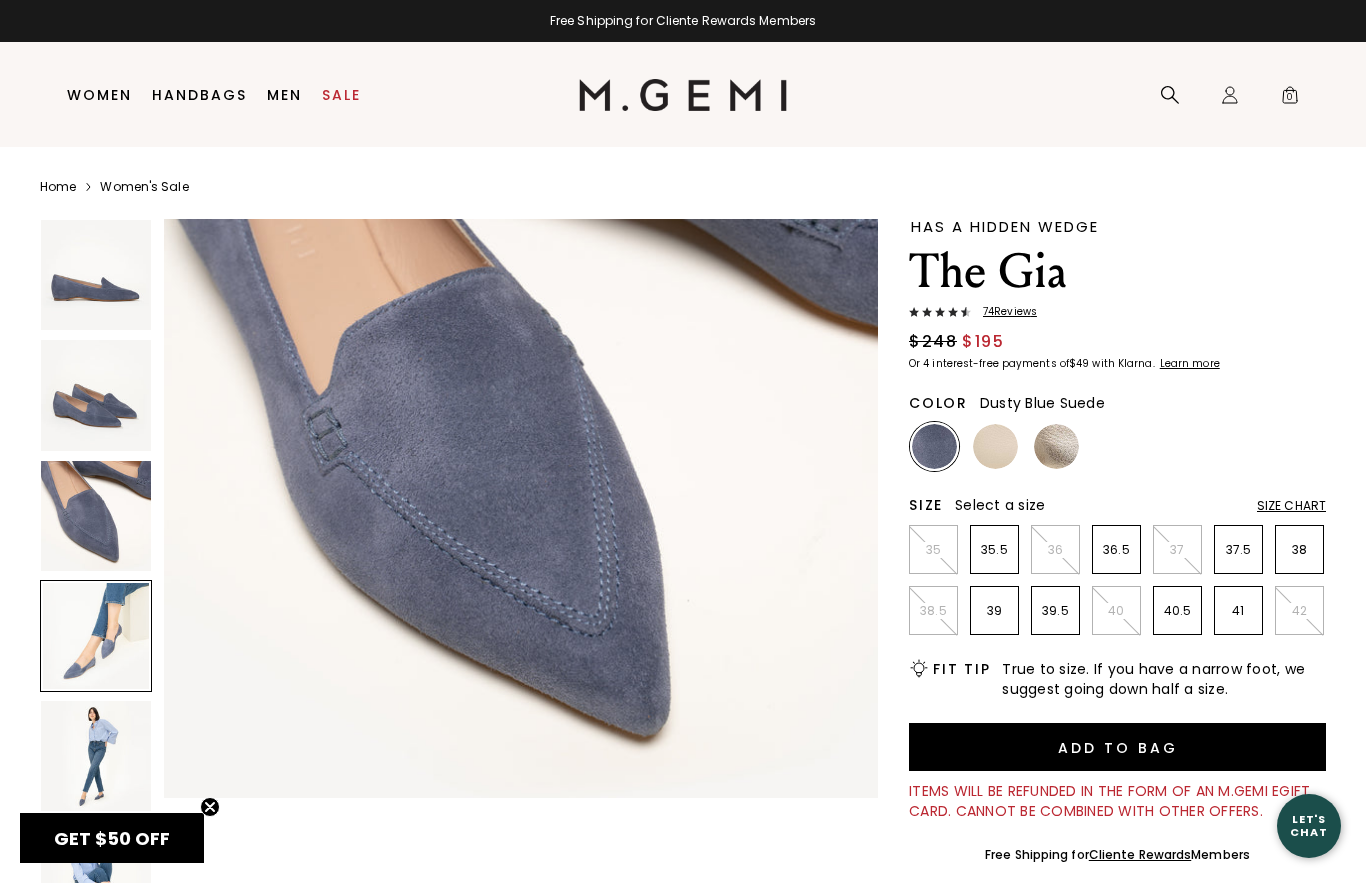 scroll, scrollTop: 2201, scrollLeft: 0, axis: vertical 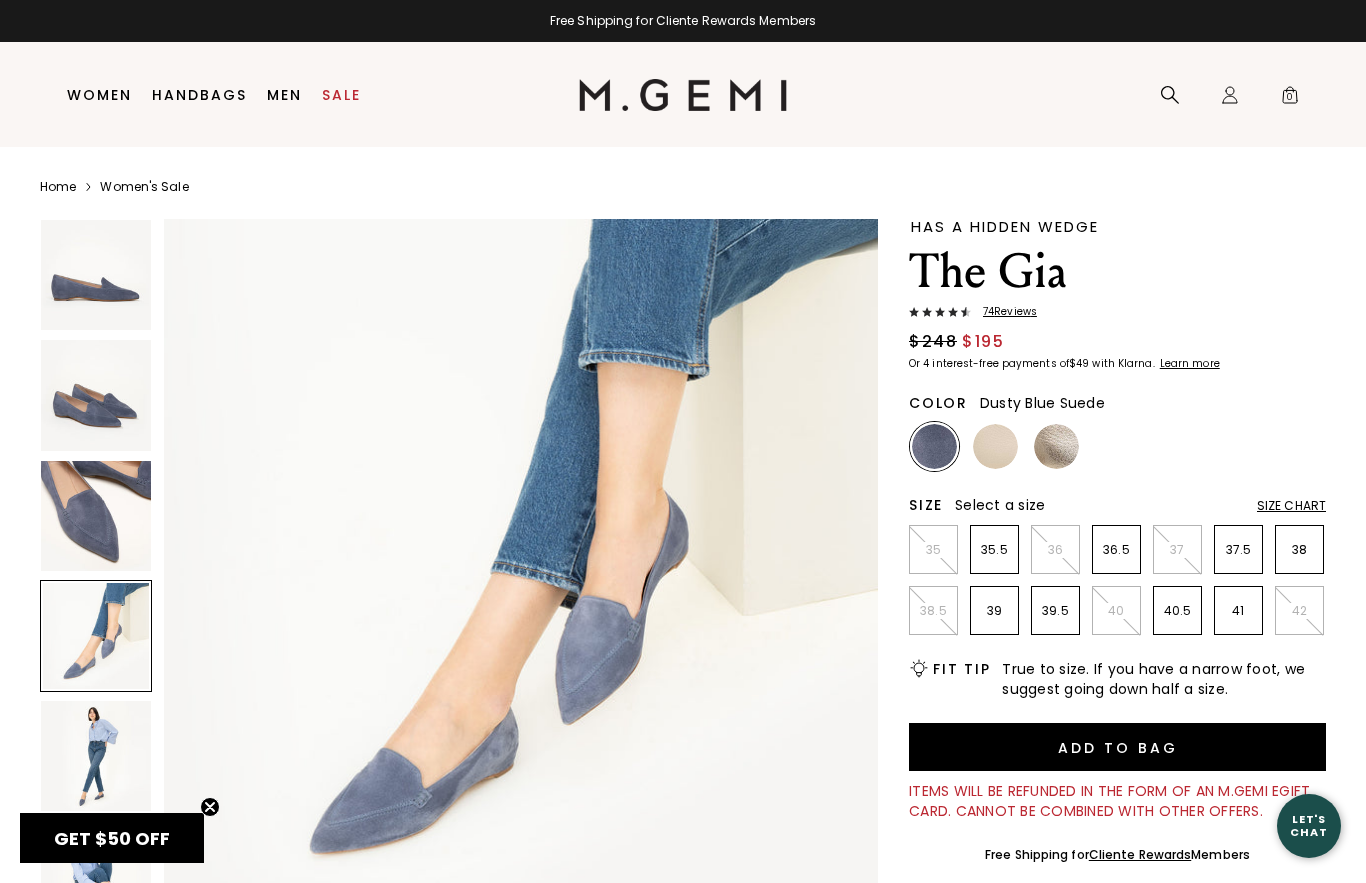 click on "74  Review s" at bounding box center [1004, 312] 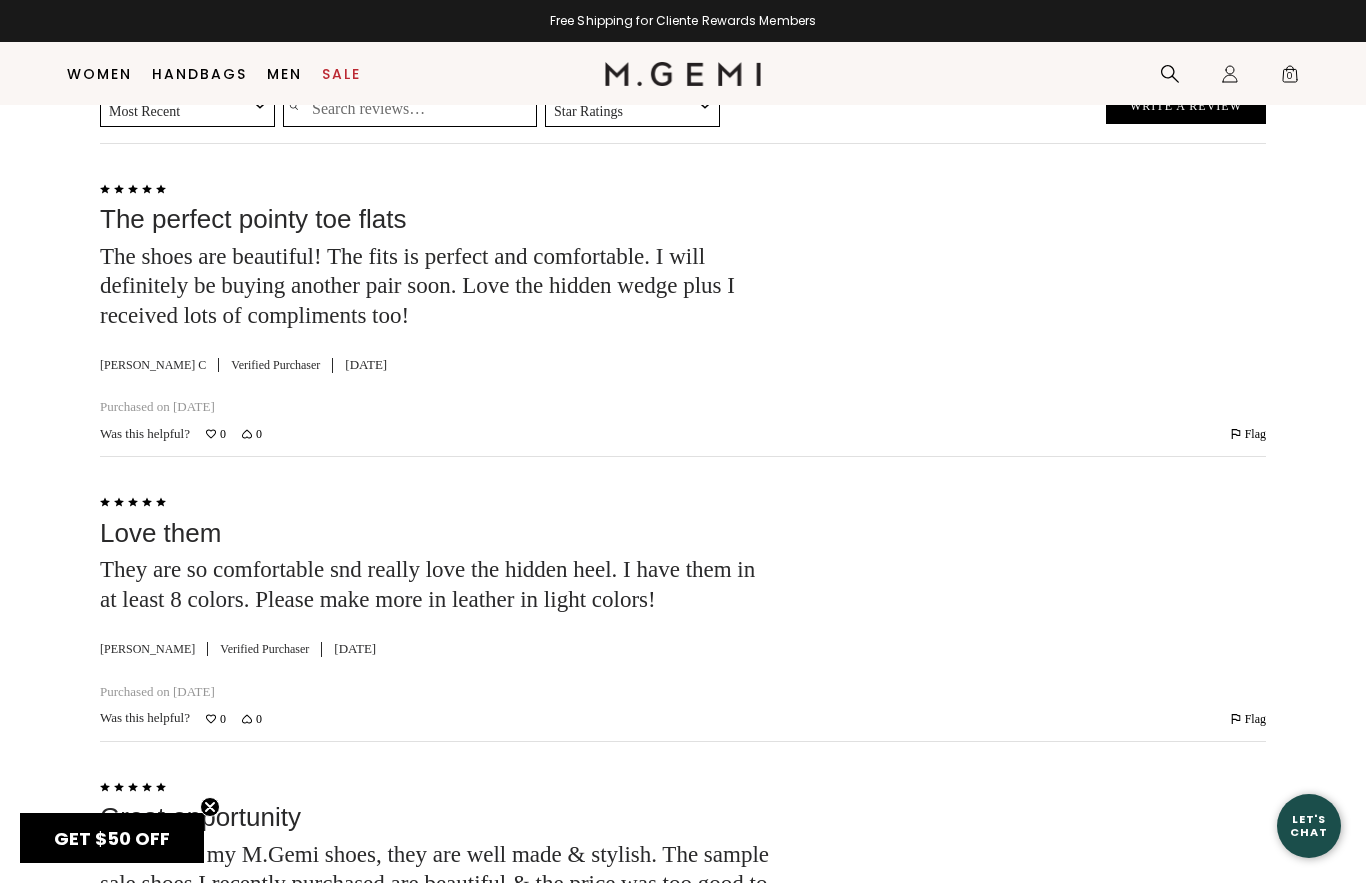 scroll, scrollTop: 3755, scrollLeft: 0, axis: vertical 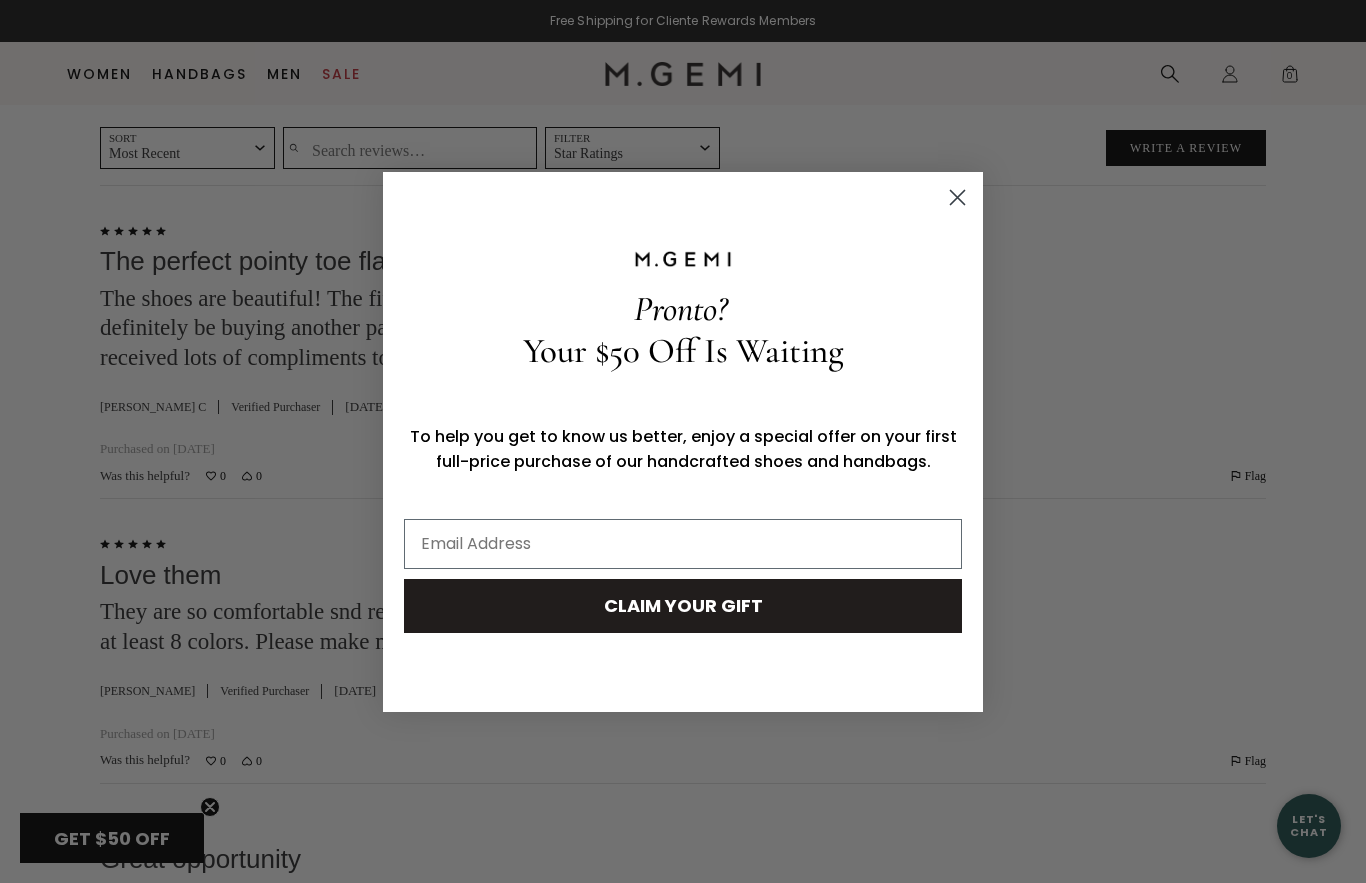 click 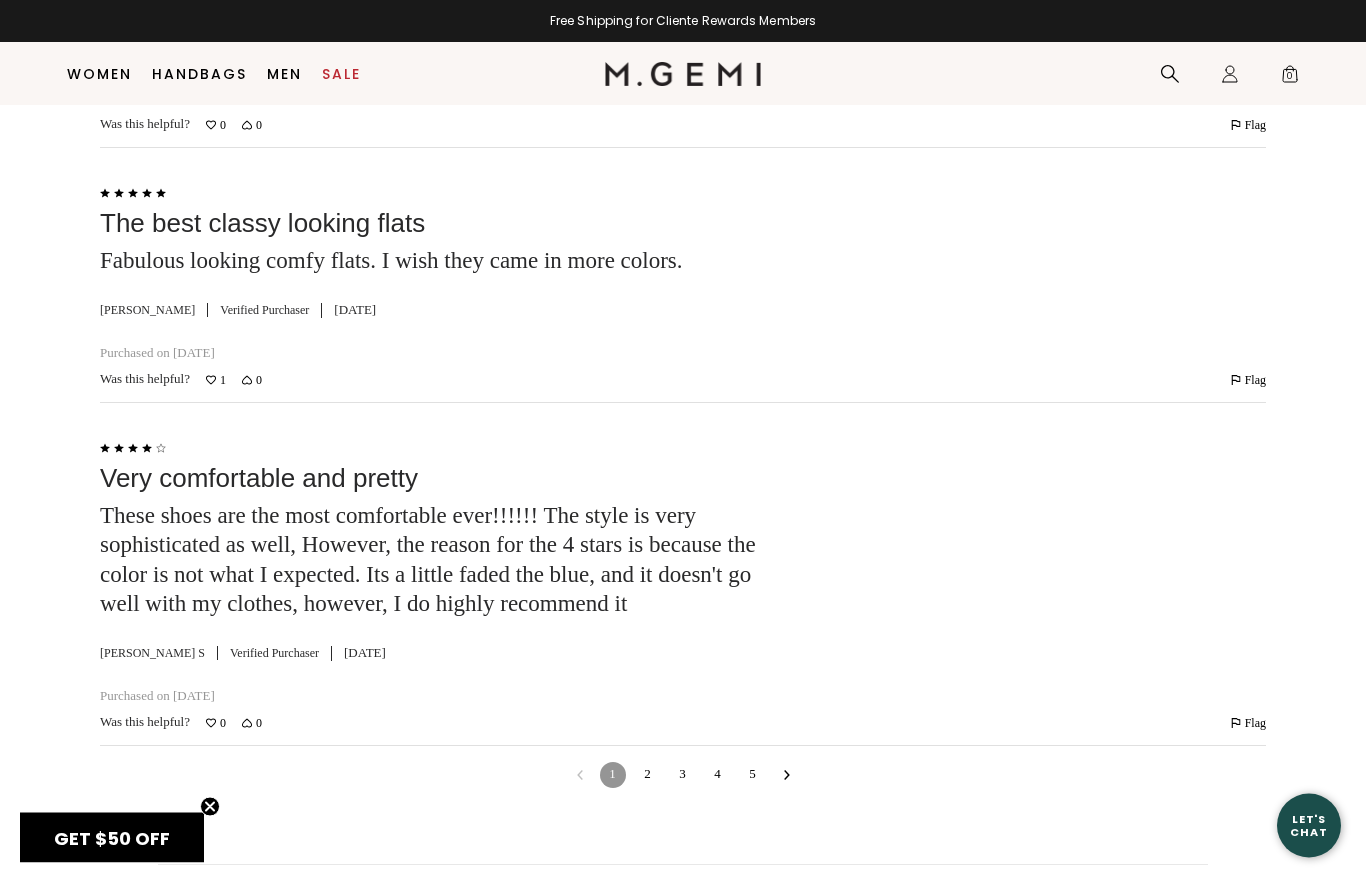 scroll, scrollTop: 6137, scrollLeft: 0, axis: vertical 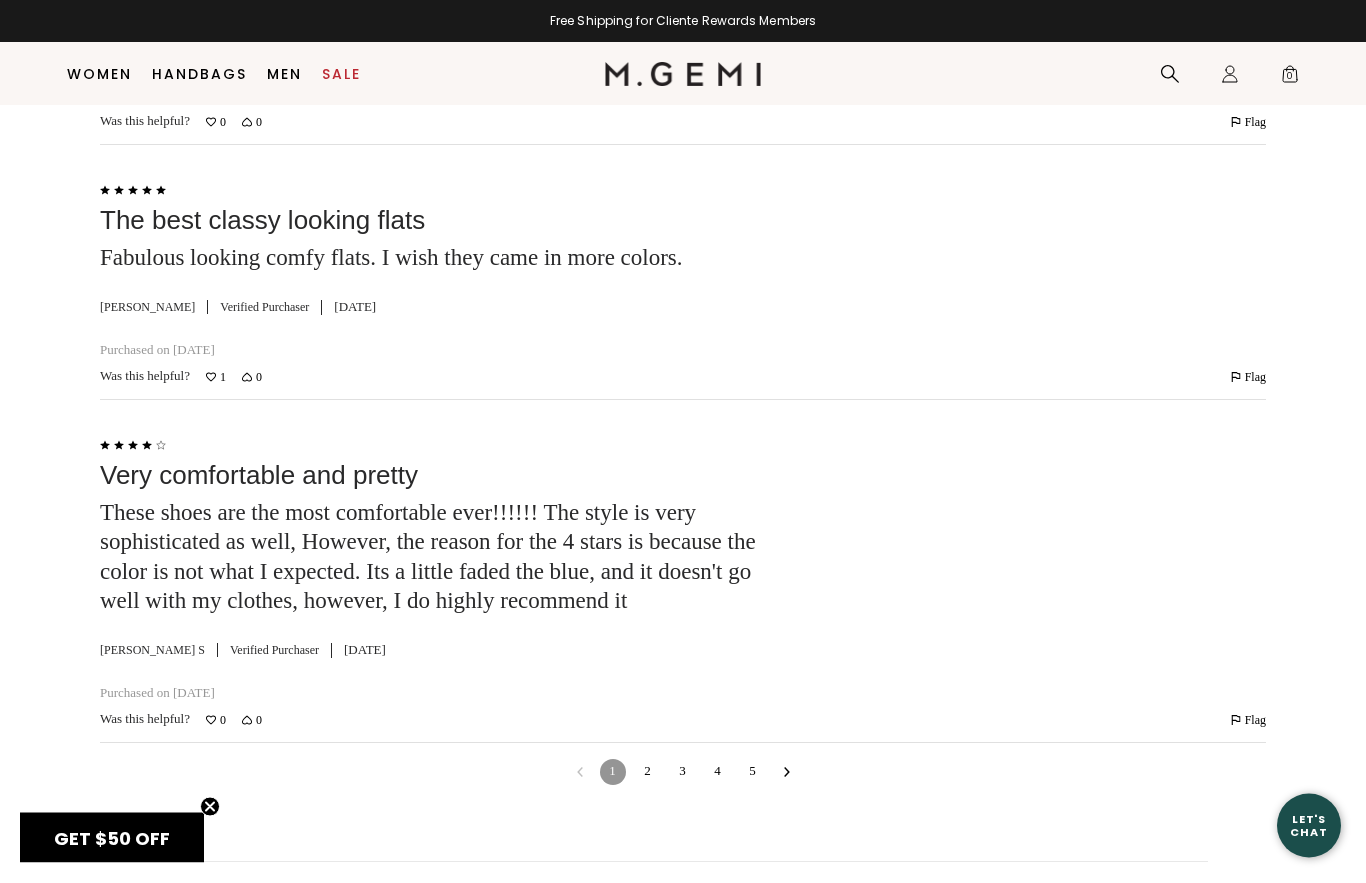 click 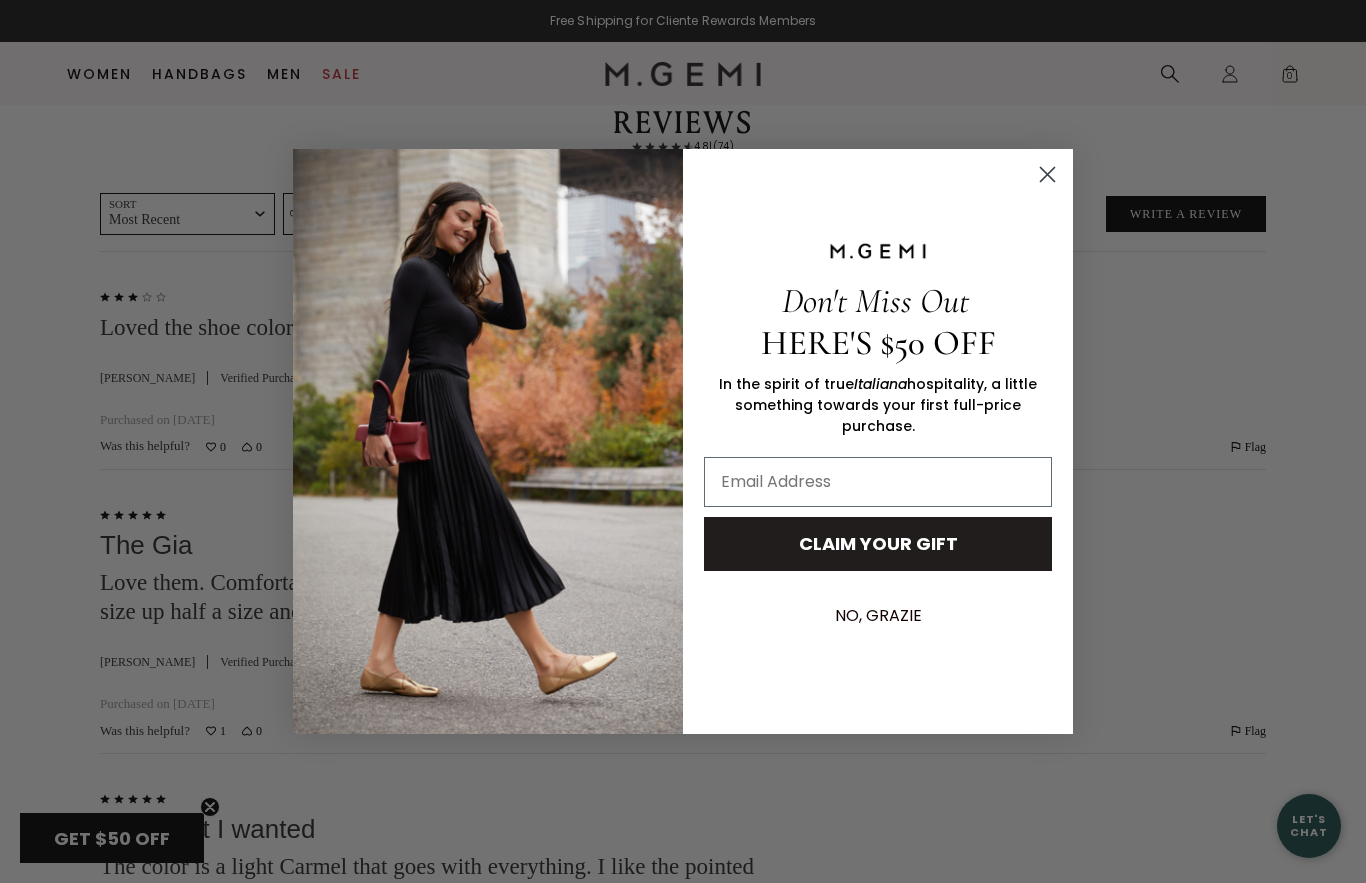 scroll, scrollTop: 3686, scrollLeft: 0, axis: vertical 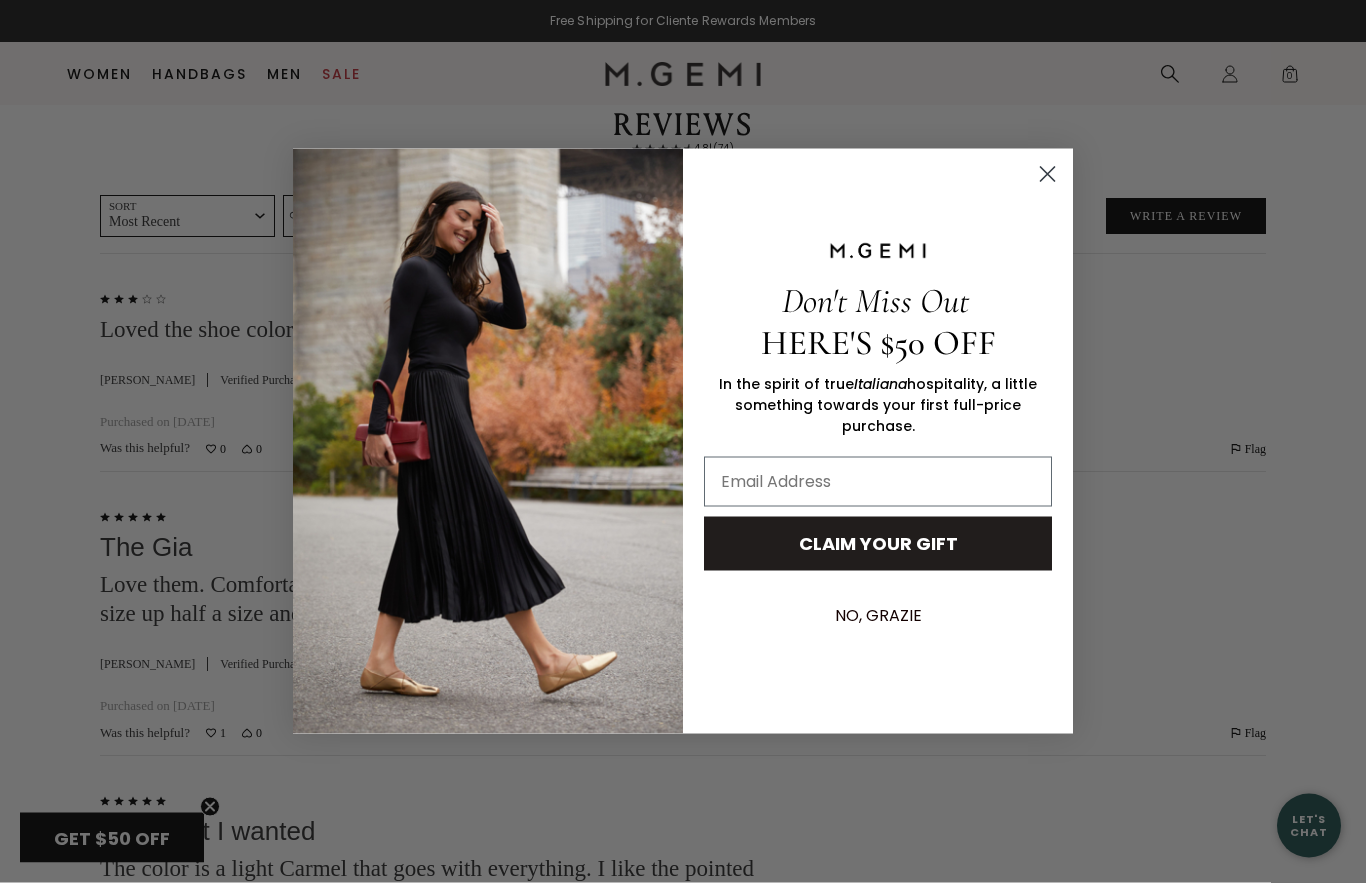 click on "NO, GRAZIE" at bounding box center (878, 616) 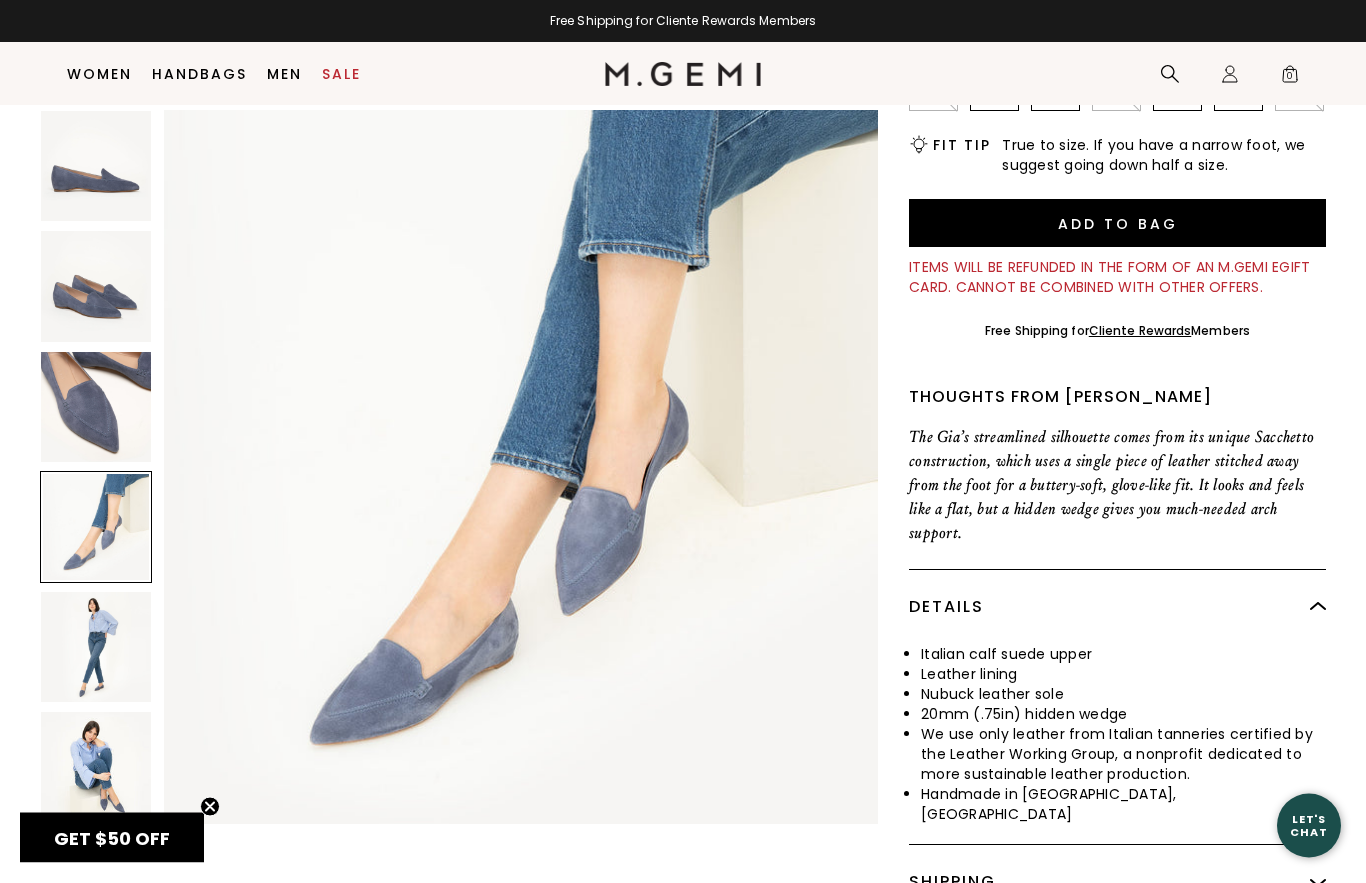 scroll, scrollTop: 482, scrollLeft: 0, axis: vertical 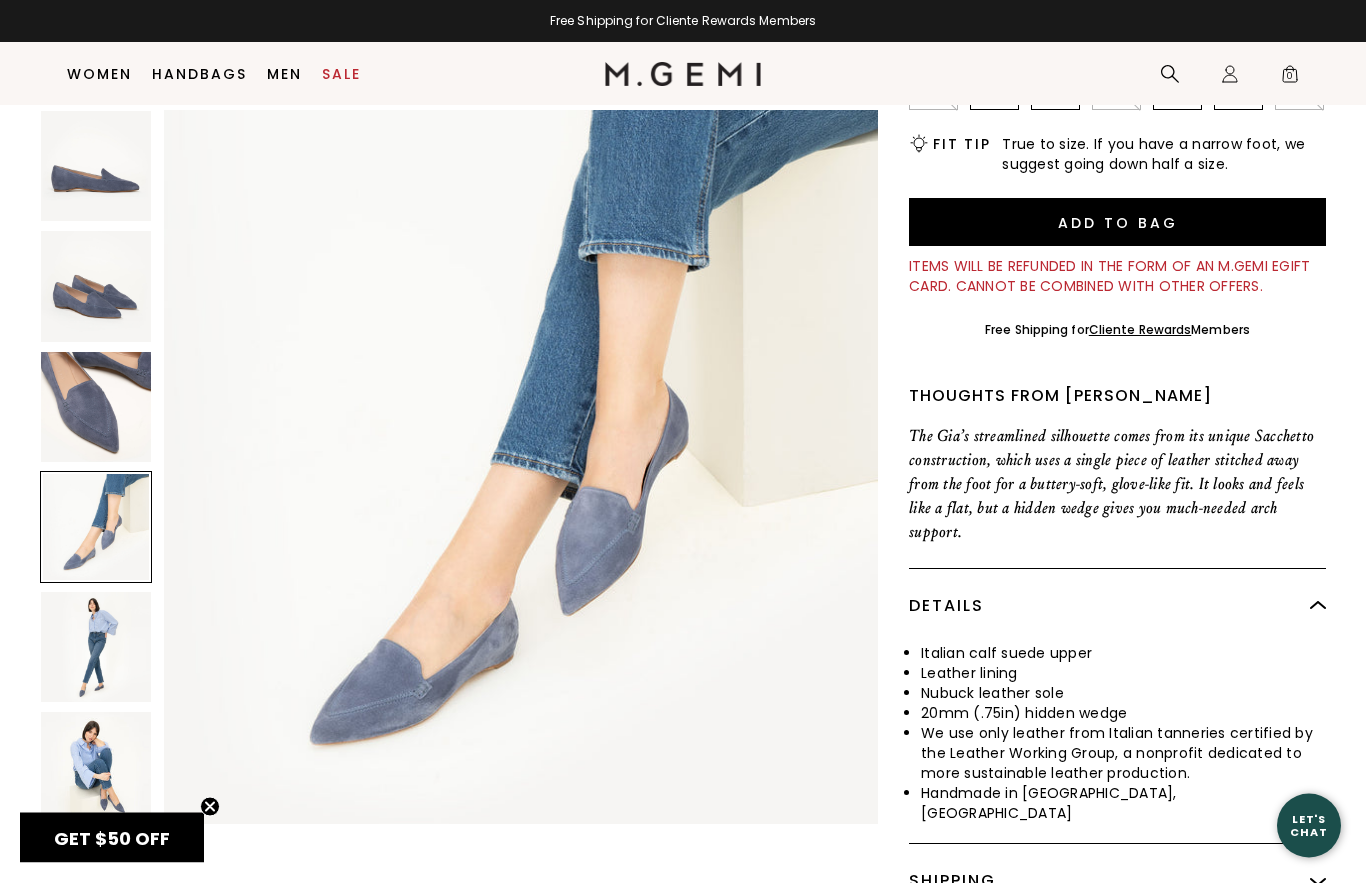 click at bounding box center (96, 767) 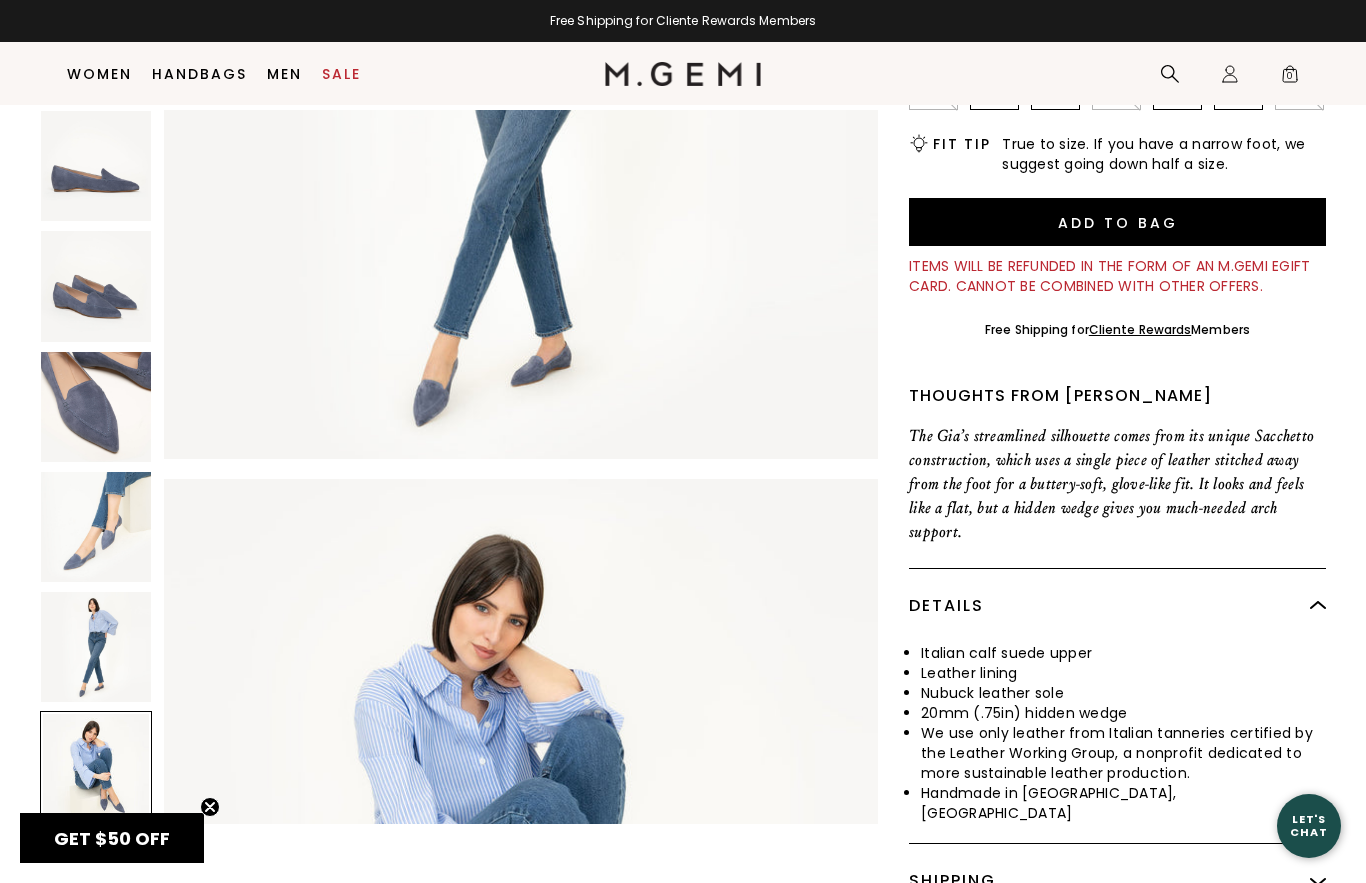 scroll, scrollTop: 3669, scrollLeft: 0, axis: vertical 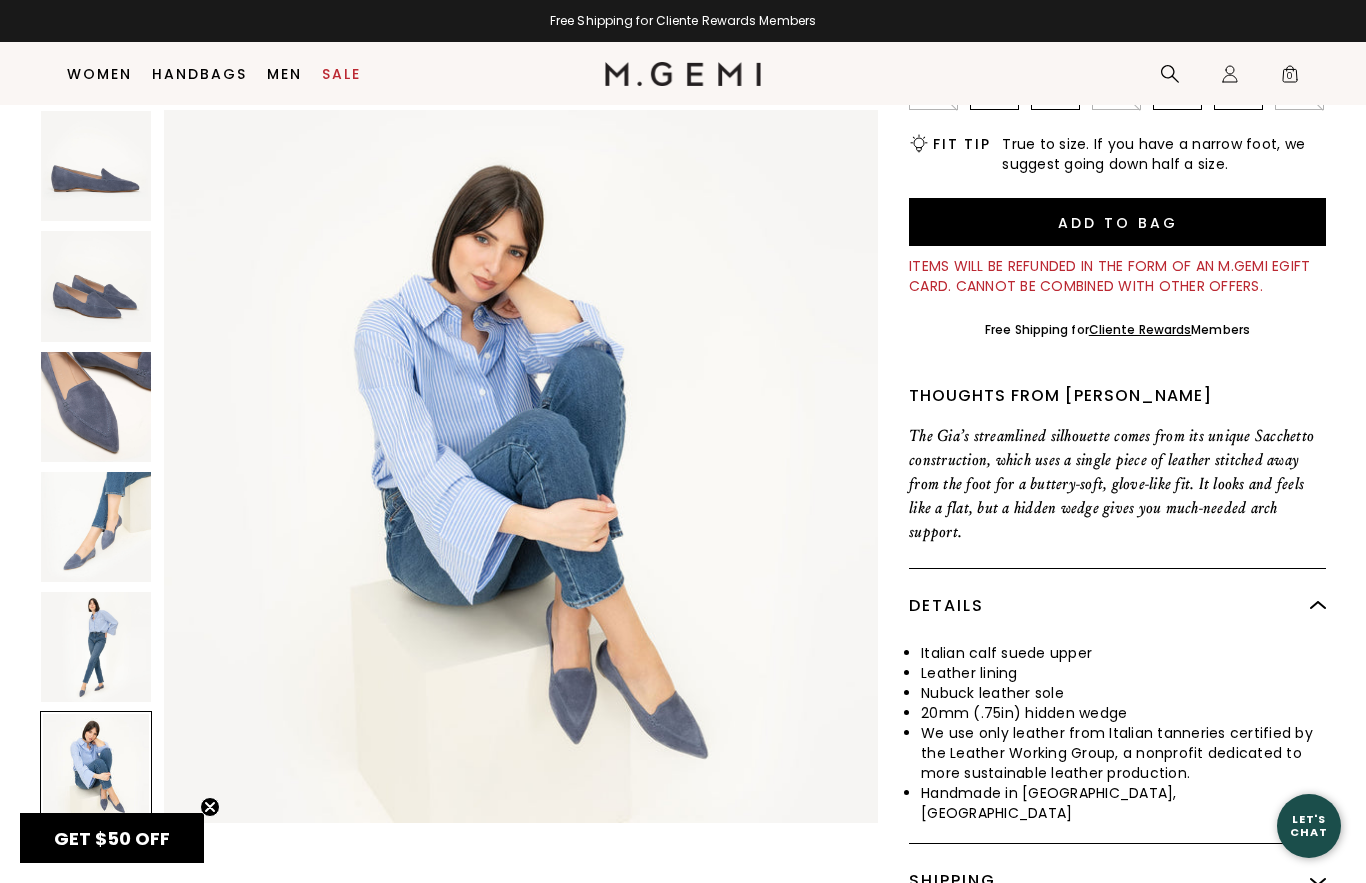 click at bounding box center [96, 407] 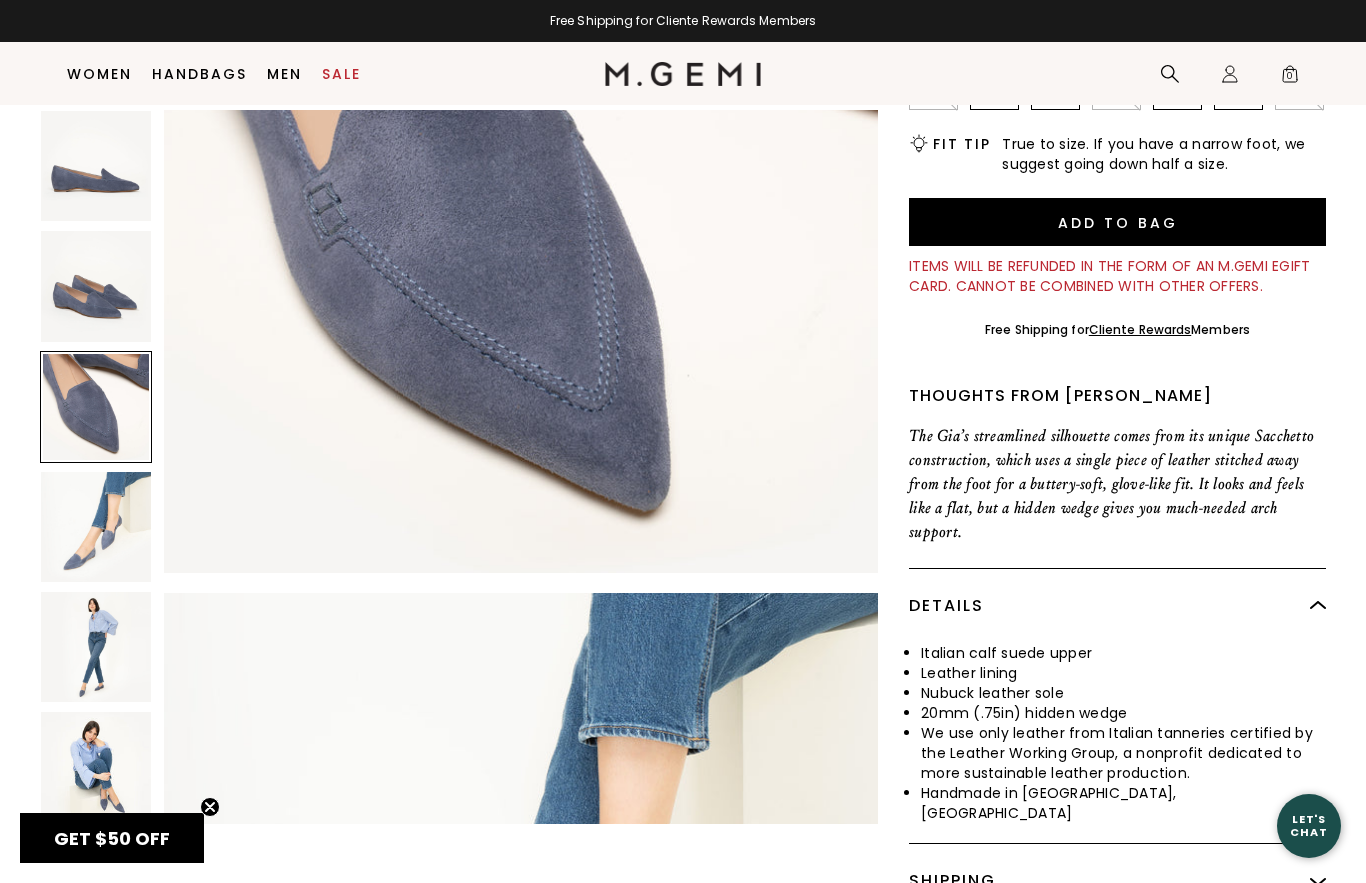 scroll, scrollTop: 1467, scrollLeft: 0, axis: vertical 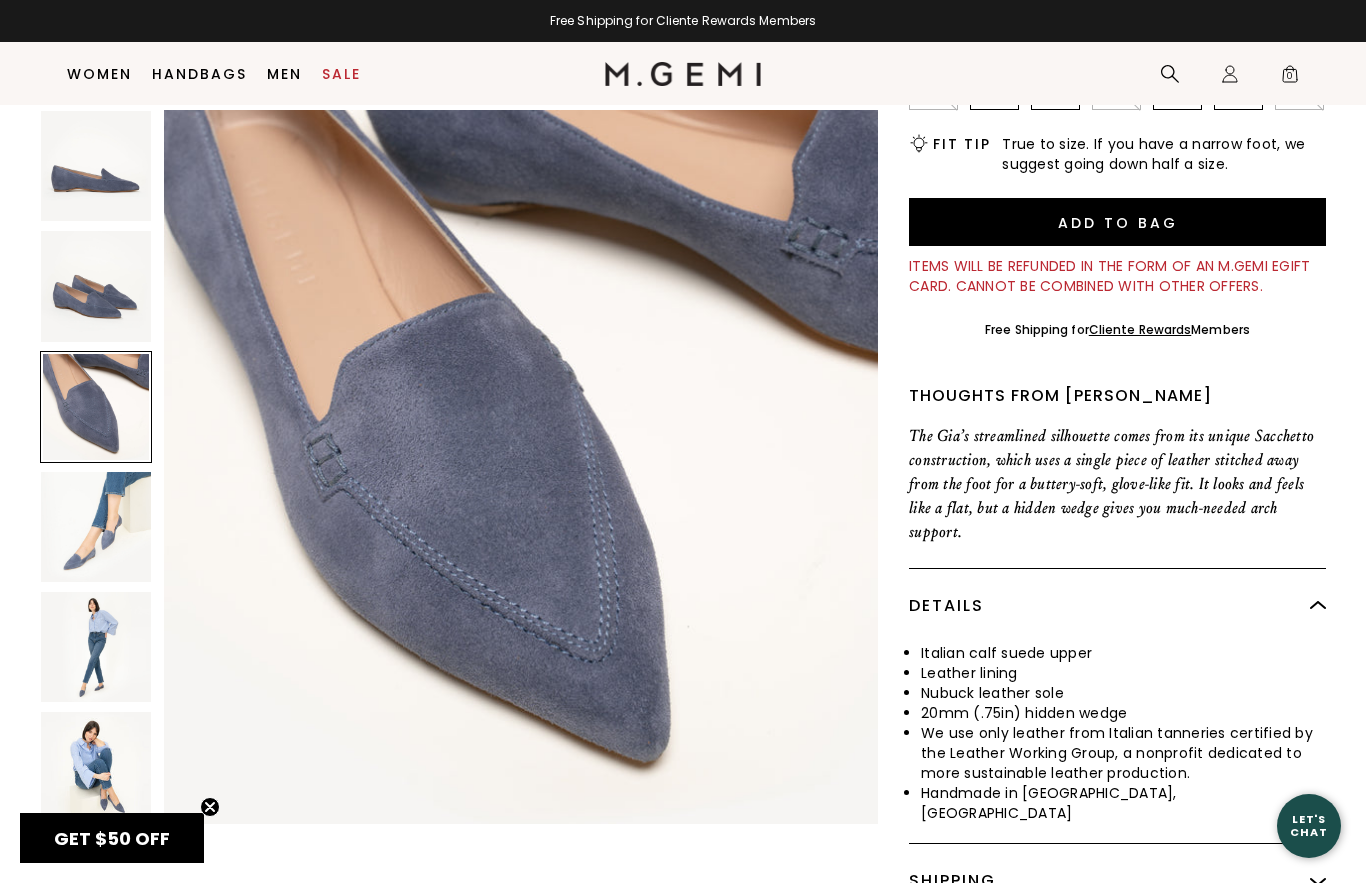 click at bounding box center [96, 286] 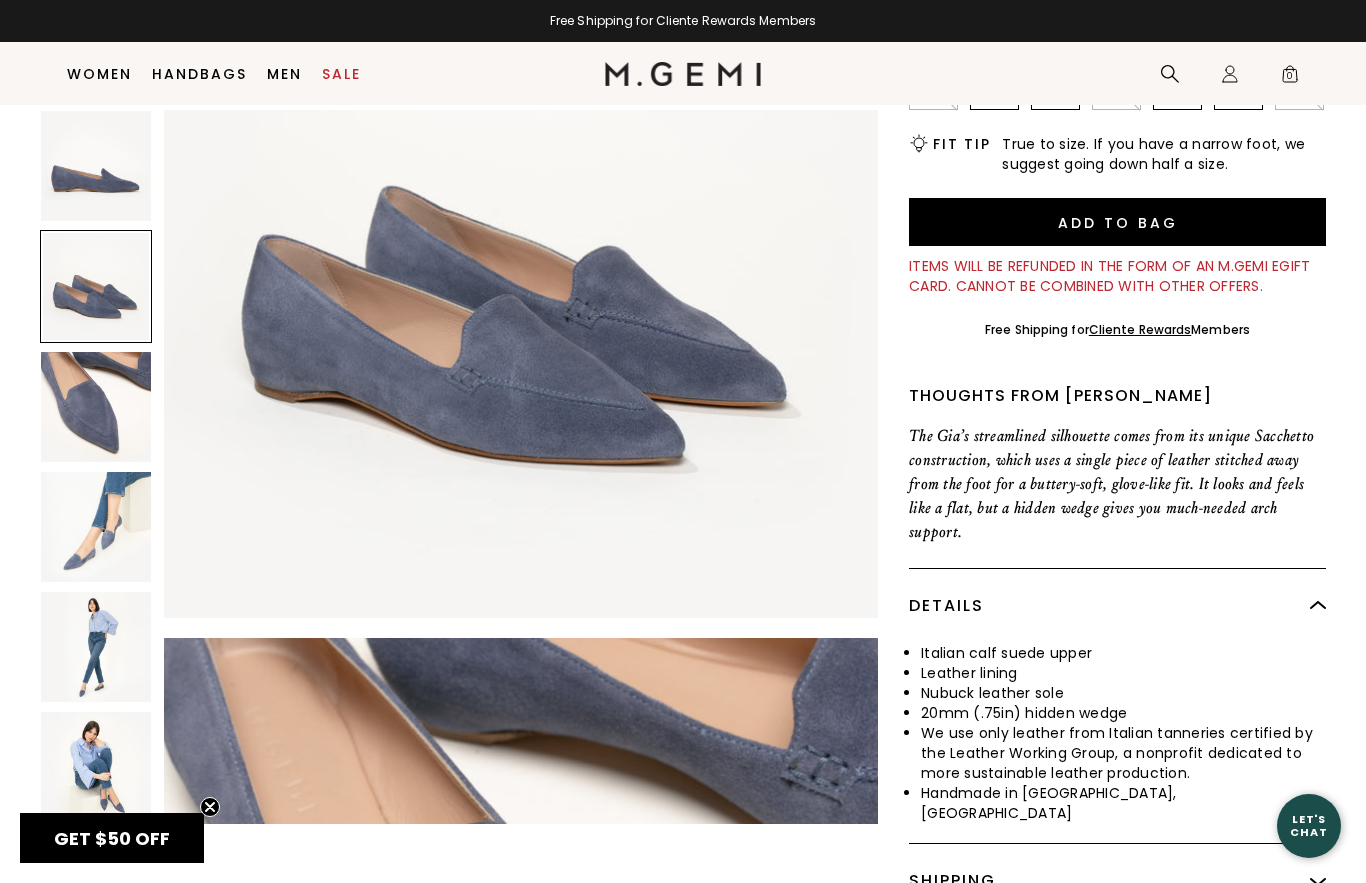scroll, scrollTop: 734, scrollLeft: 0, axis: vertical 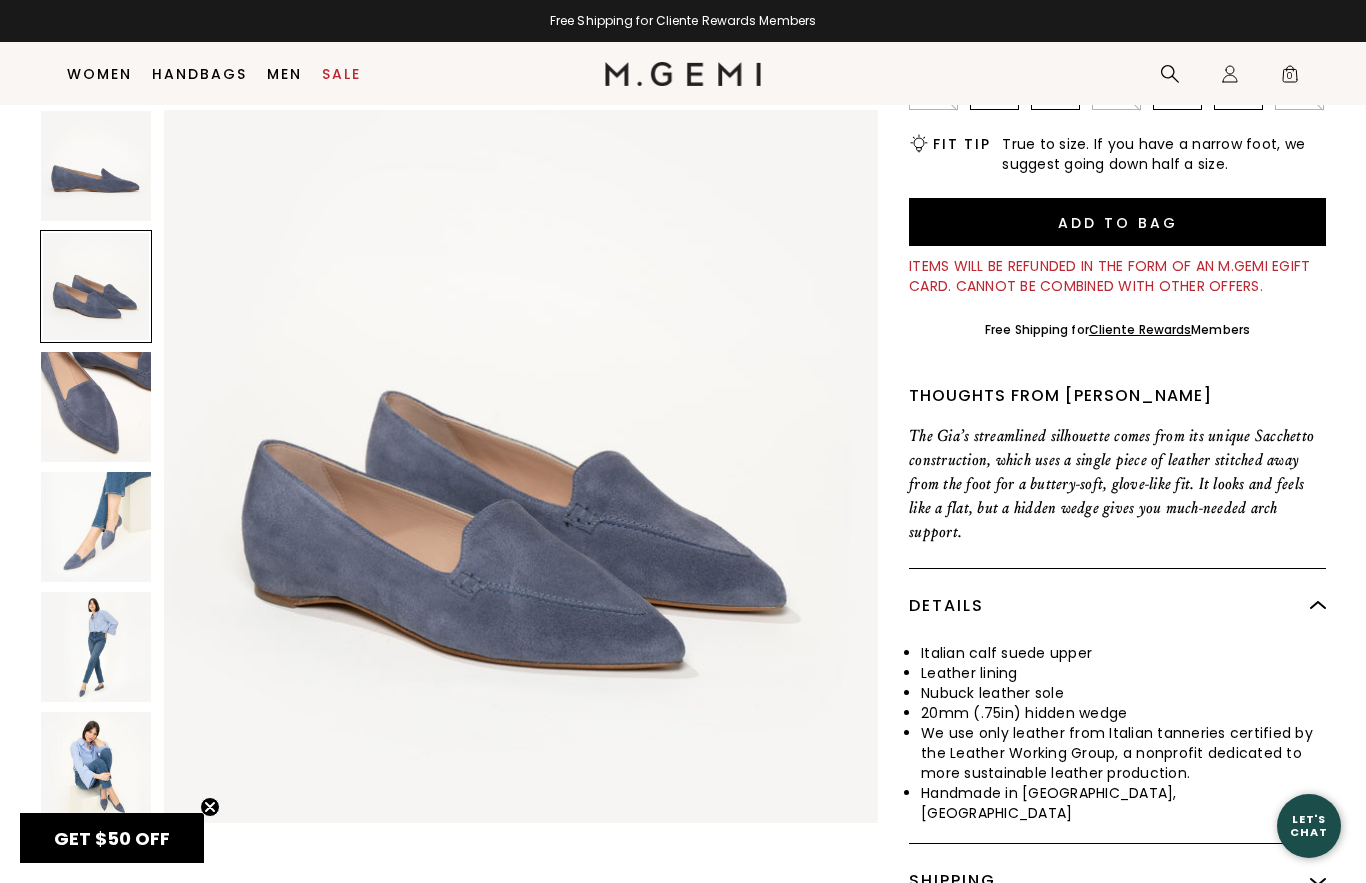 click at bounding box center [96, 166] 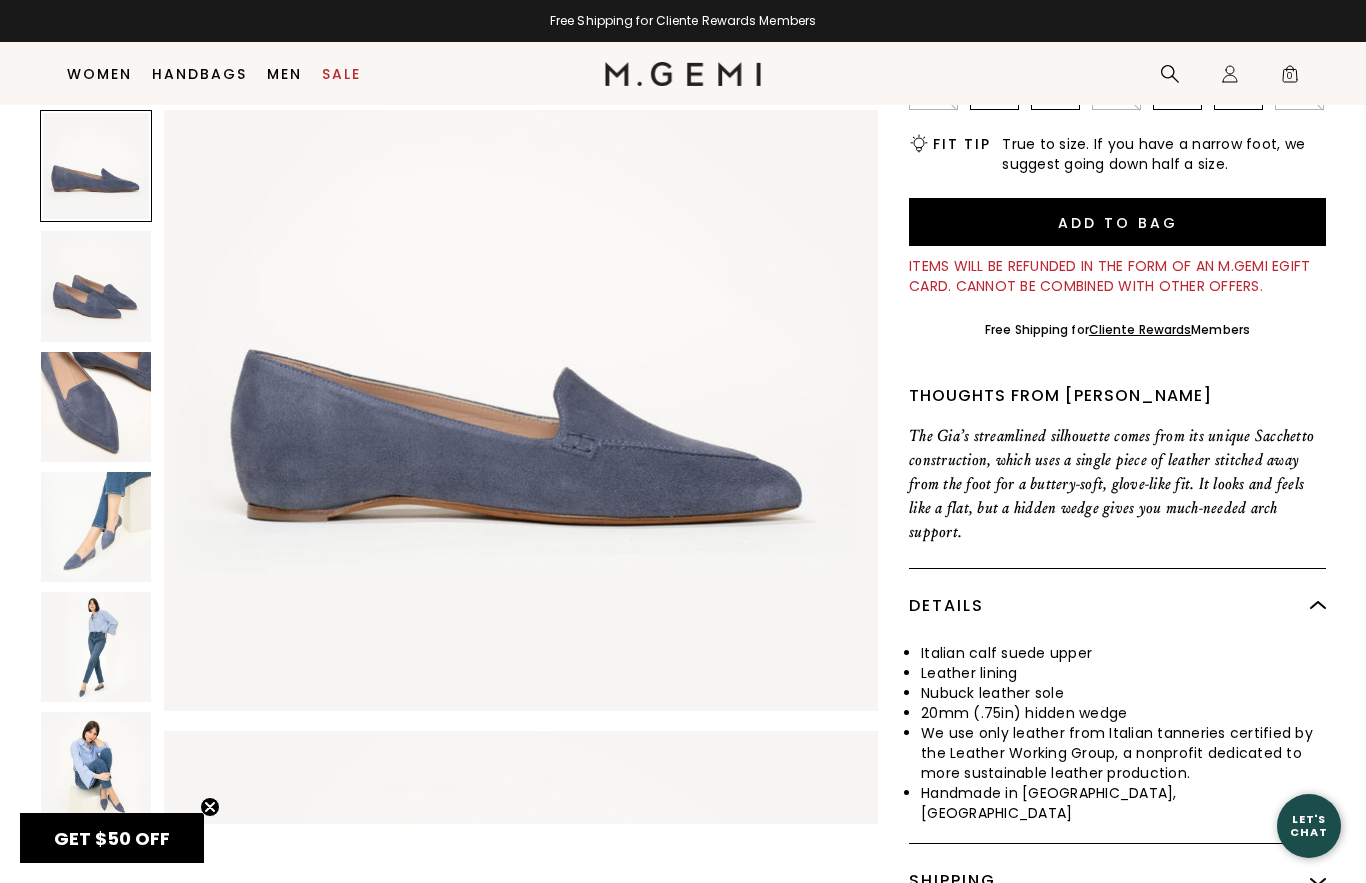 scroll, scrollTop: 0, scrollLeft: 0, axis: both 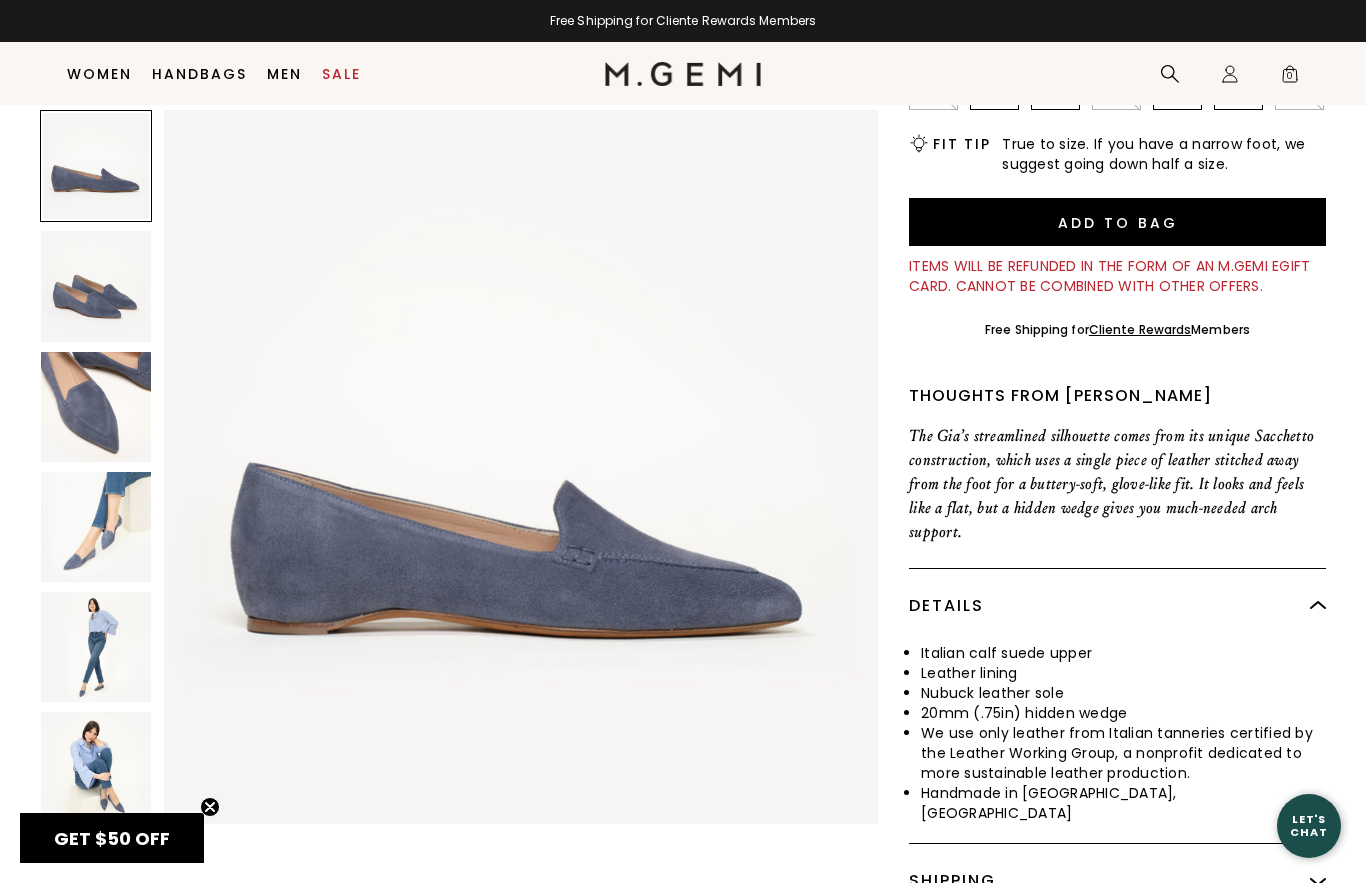 click at bounding box center (96, 527) 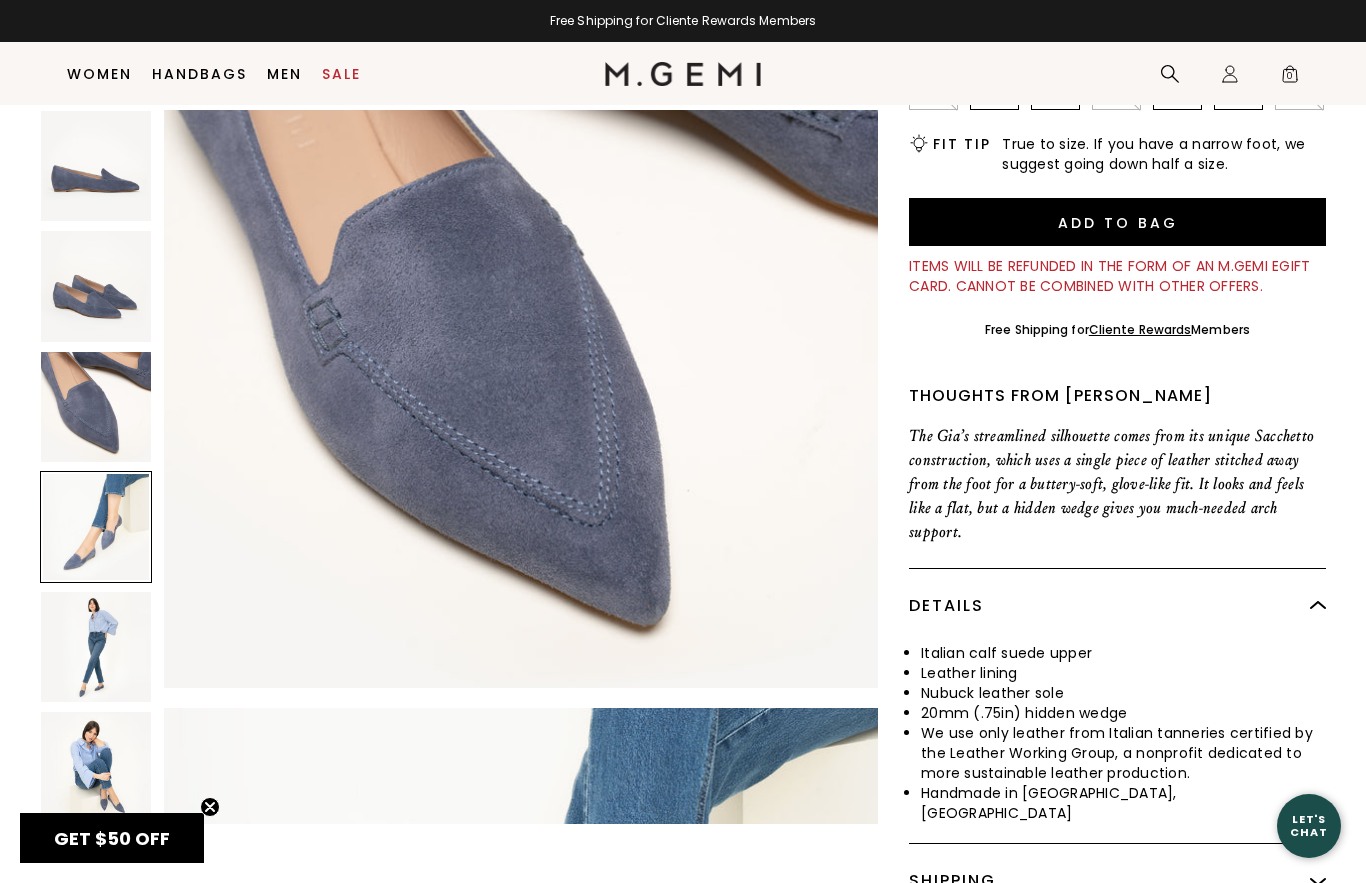 scroll, scrollTop: 2201, scrollLeft: 0, axis: vertical 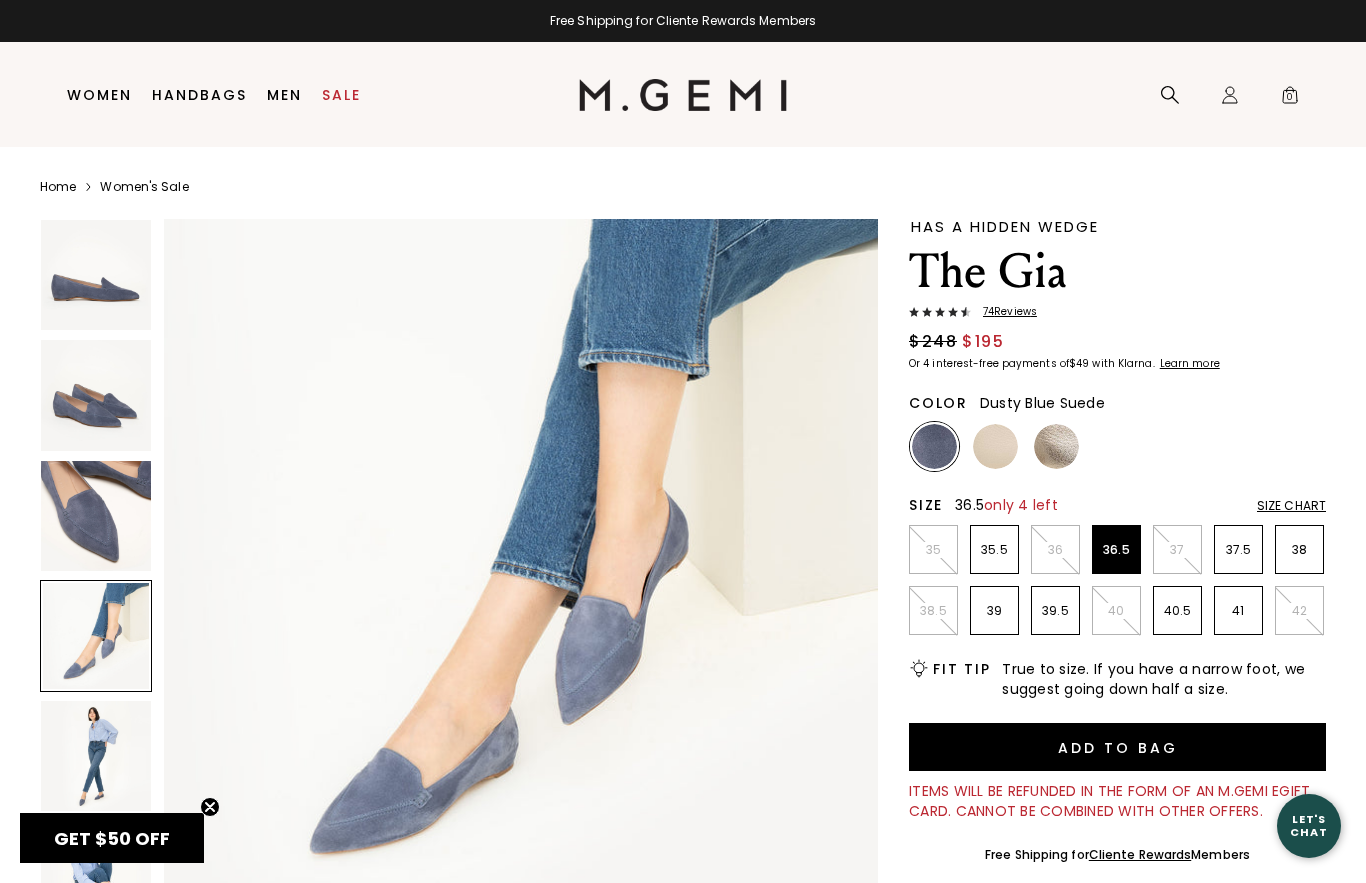 click on "36.5" at bounding box center (1116, 549) 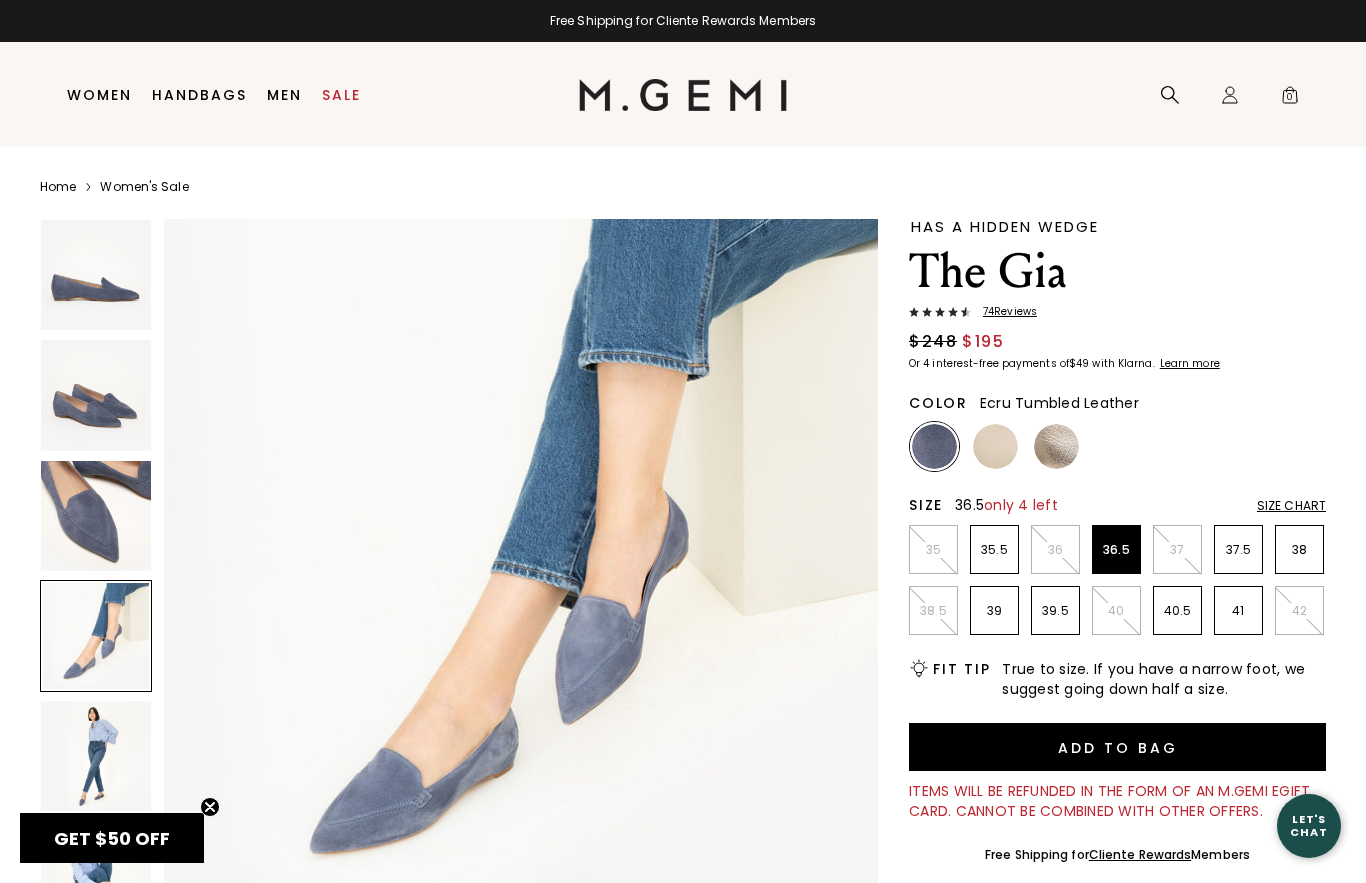 click at bounding box center (995, 446) 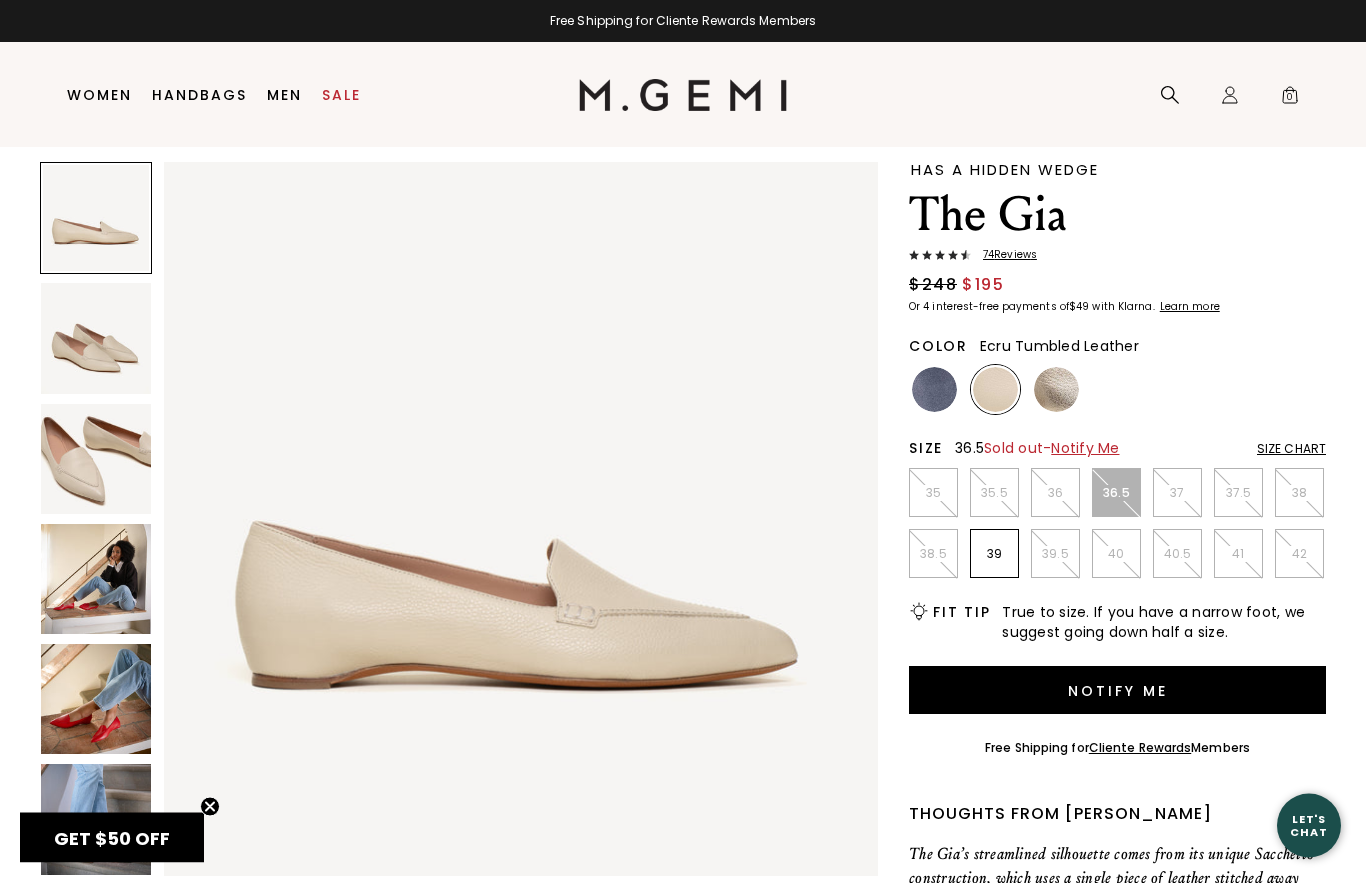 scroll, scrollTop: 59, scrollLeft: 0, axis: vertical 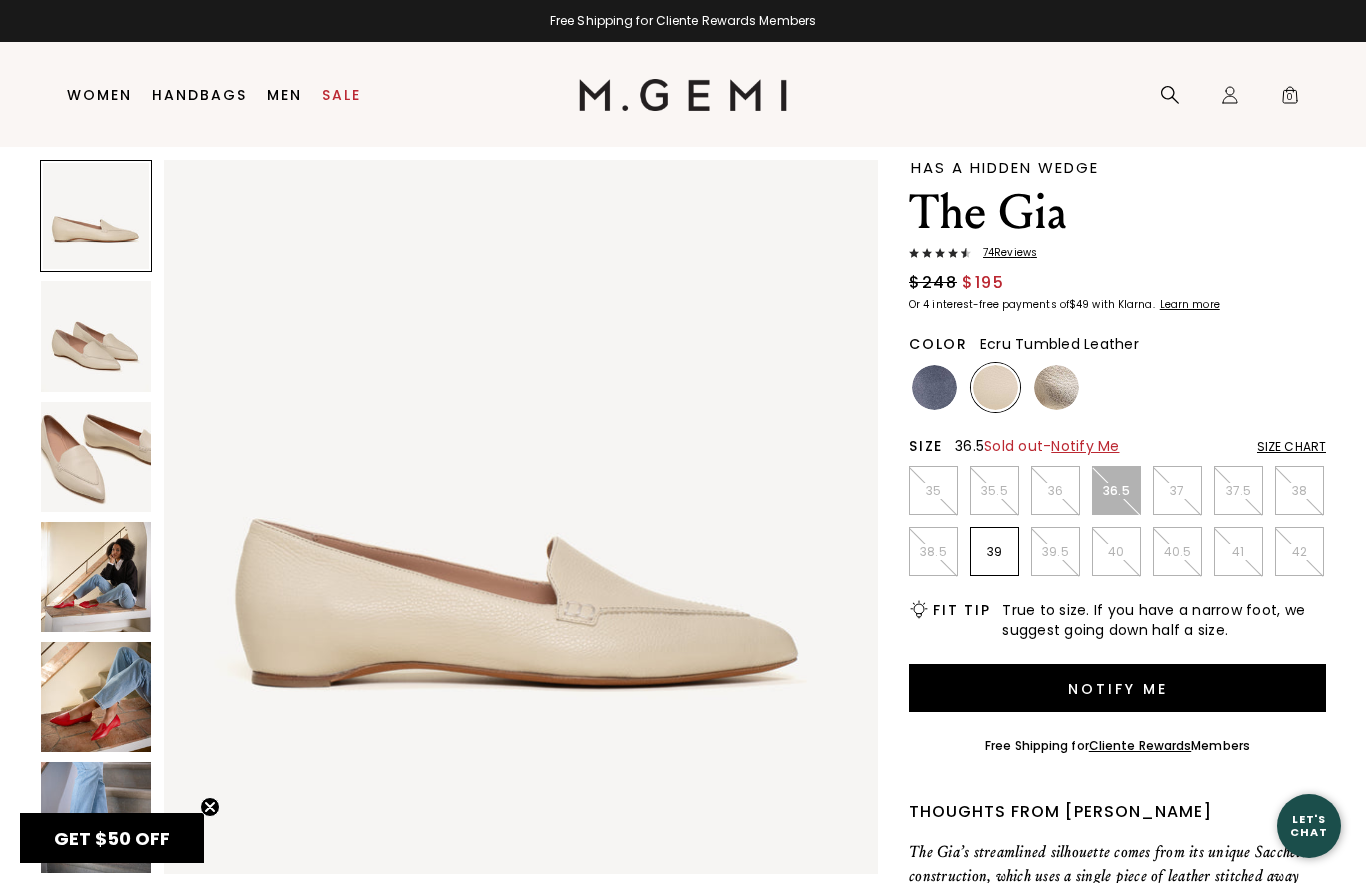 click at bounding box center (1056, 387) 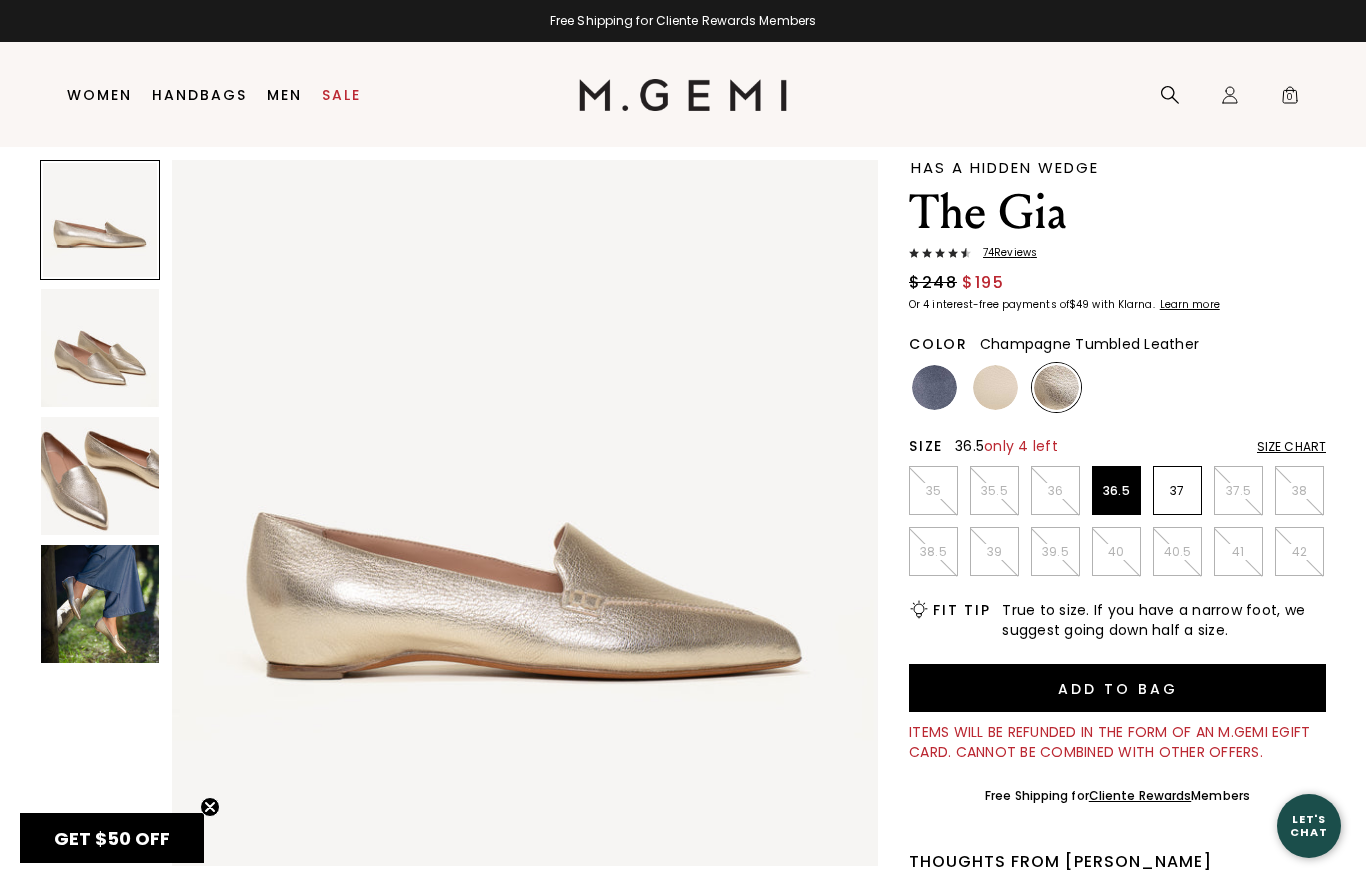 scroll, scrollTop: 0, scrollLeft: 0, axis: both 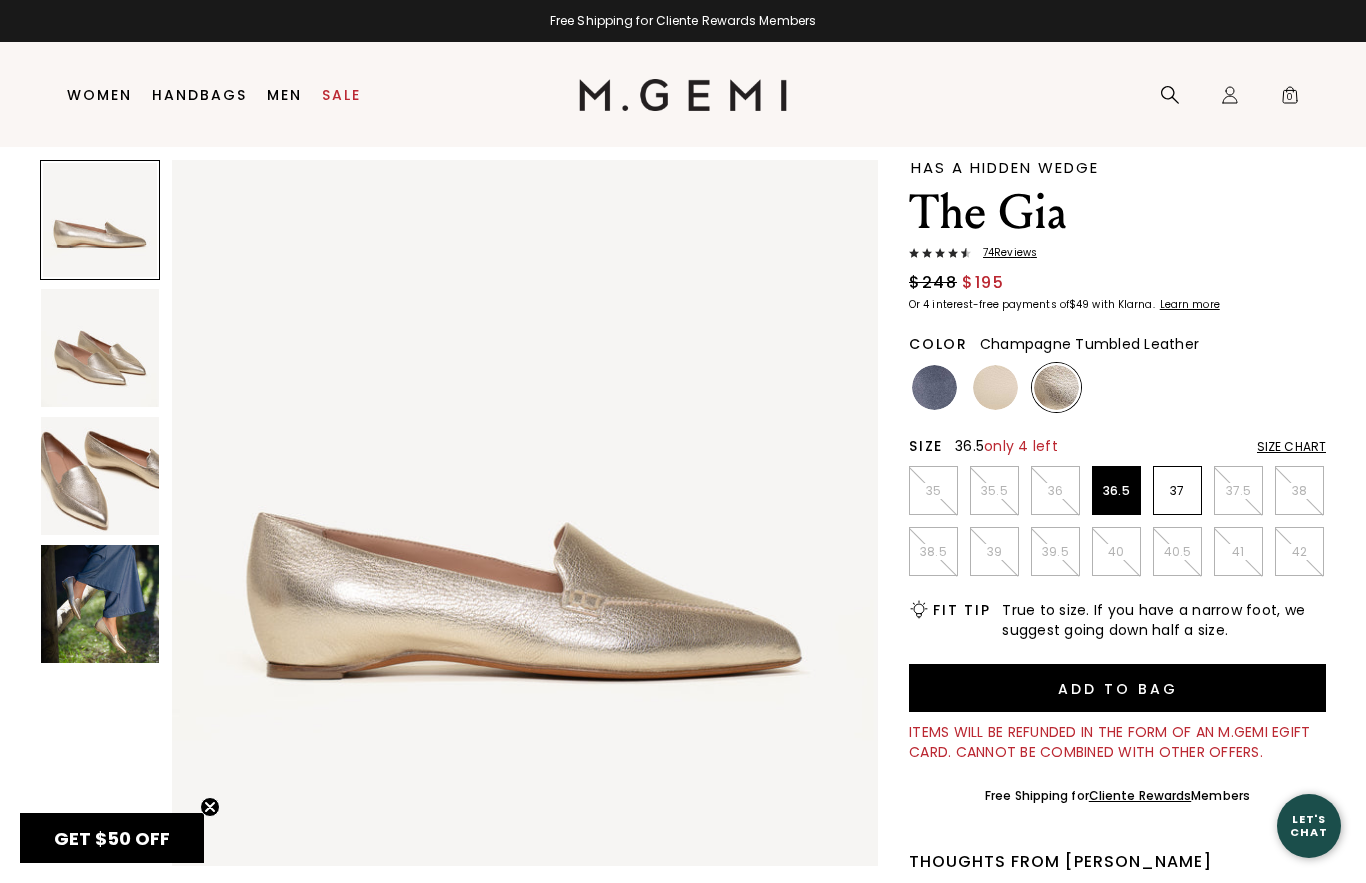 click at bounding box center [100, 604] 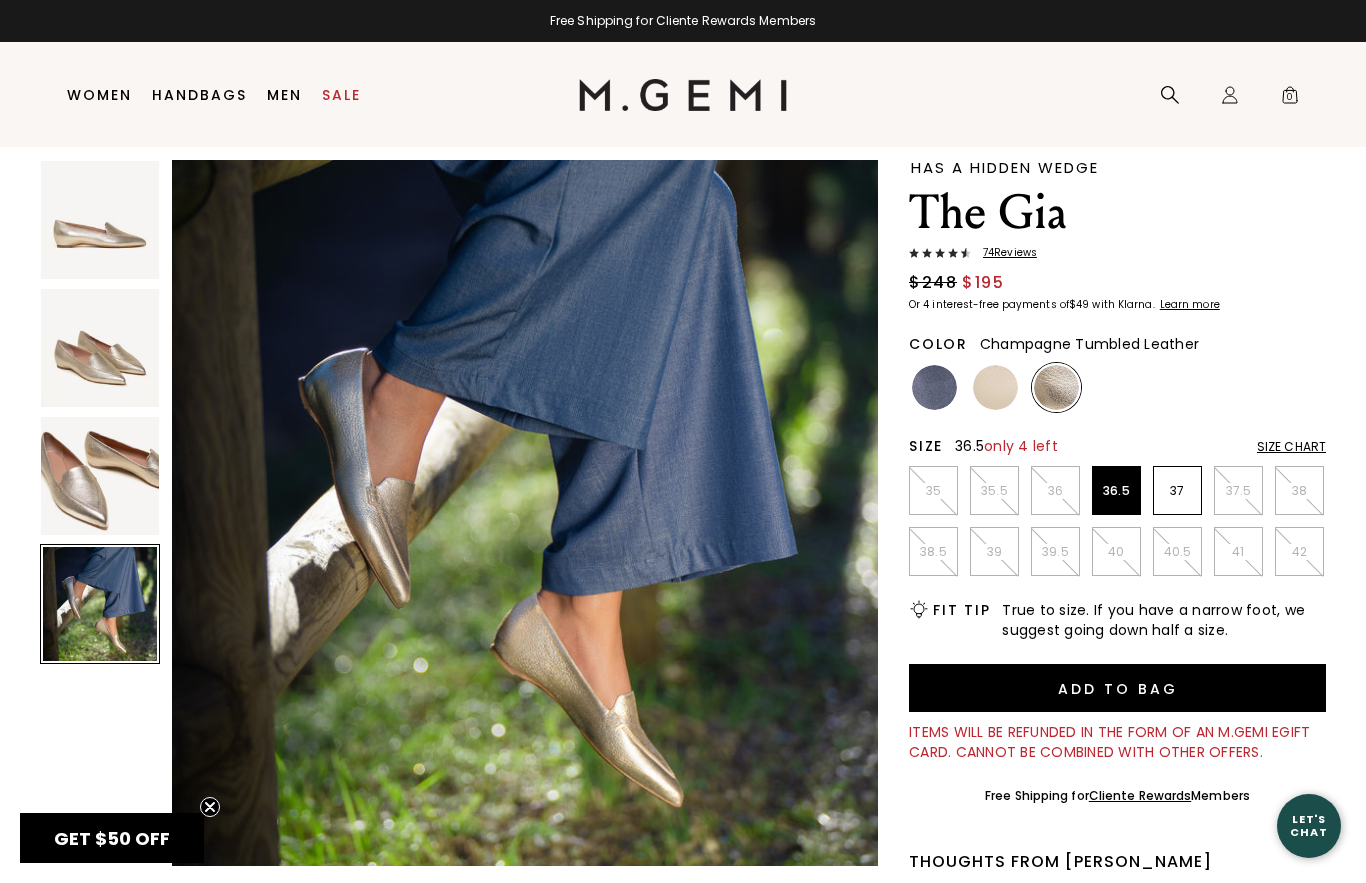 click at bounding box center [100, 476] 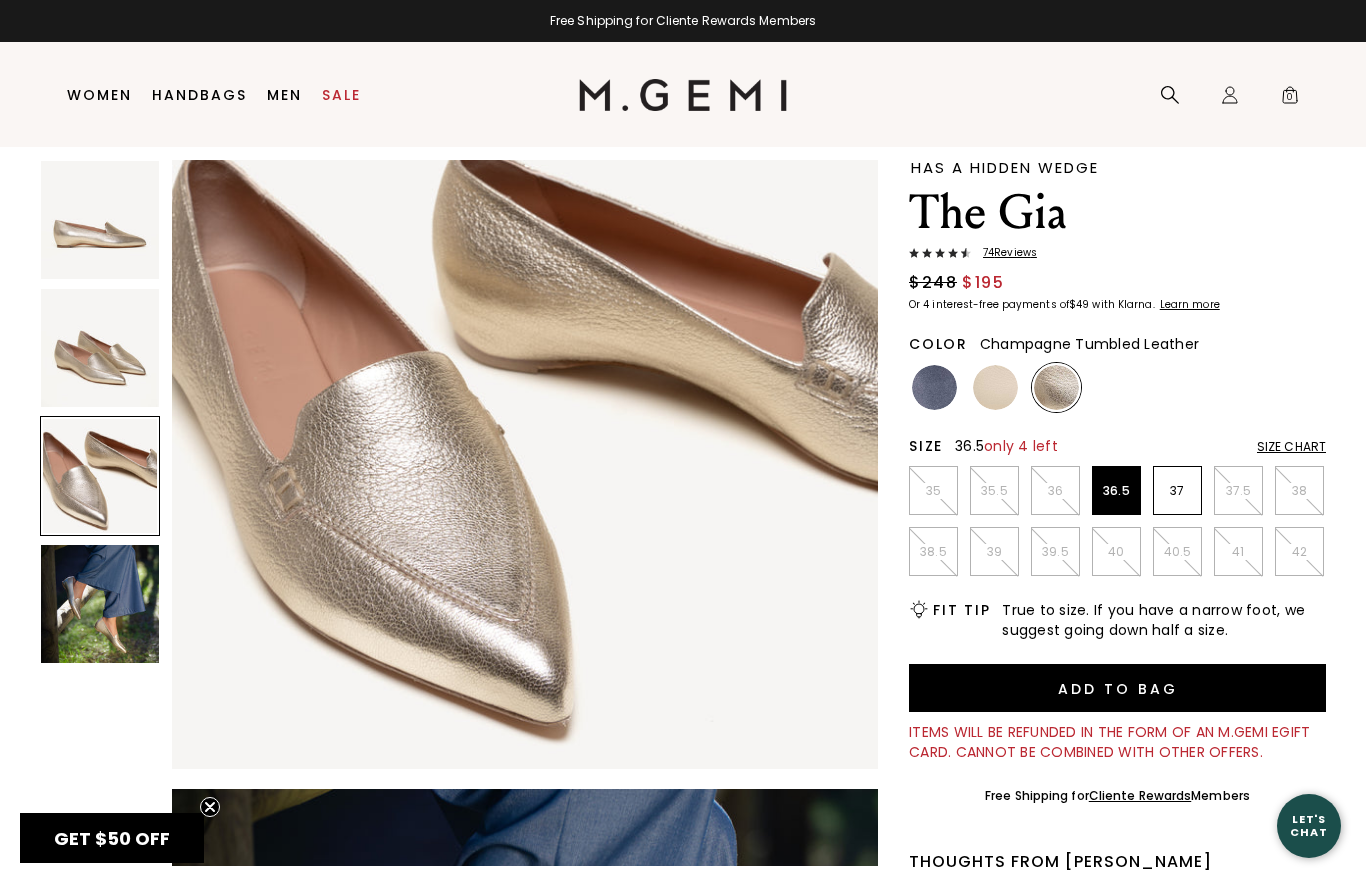 scroll, scrollTop: 1452, scrollLeft: 0, axis: vertical 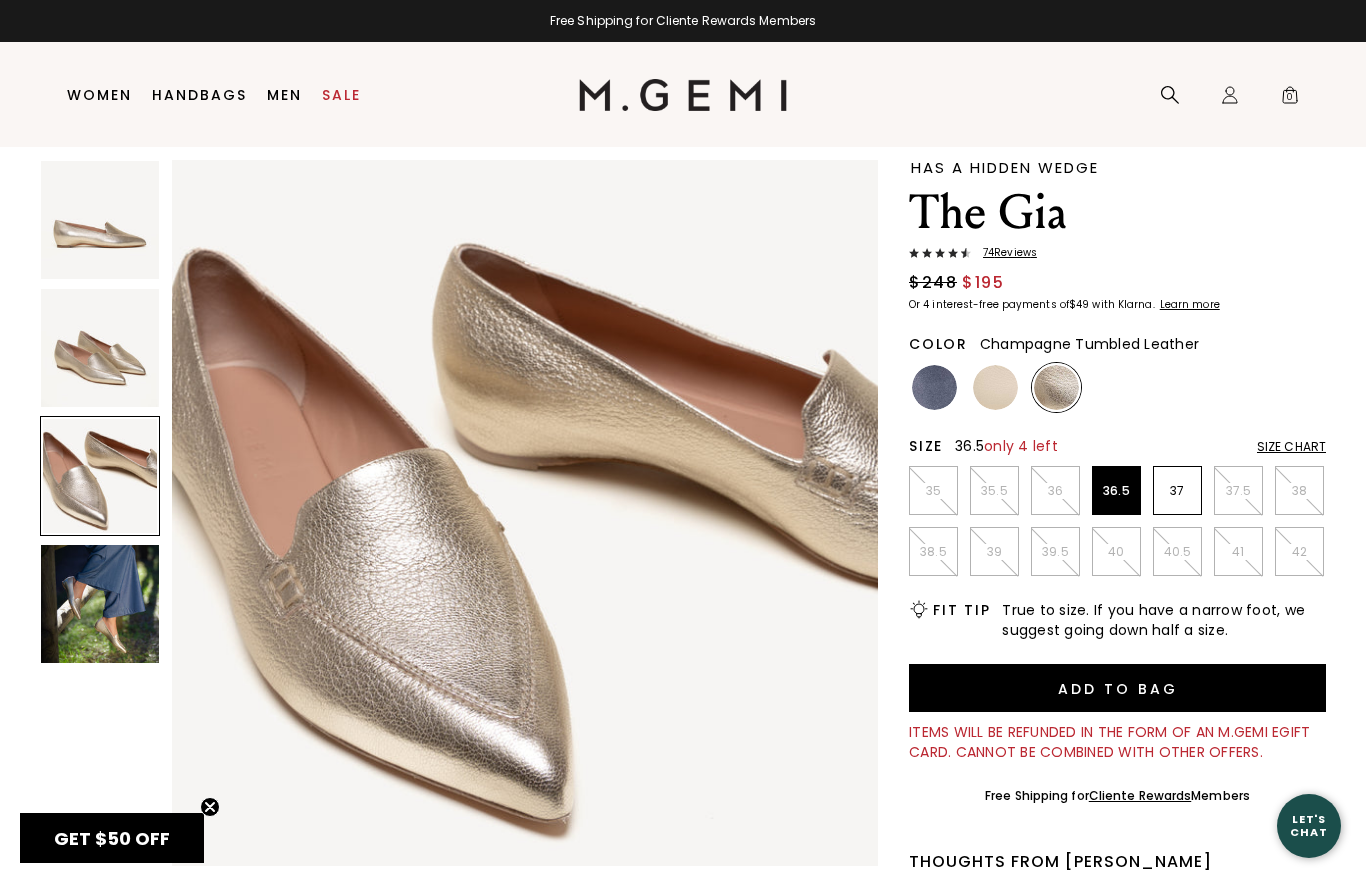 click at bounding box center [100, 604] 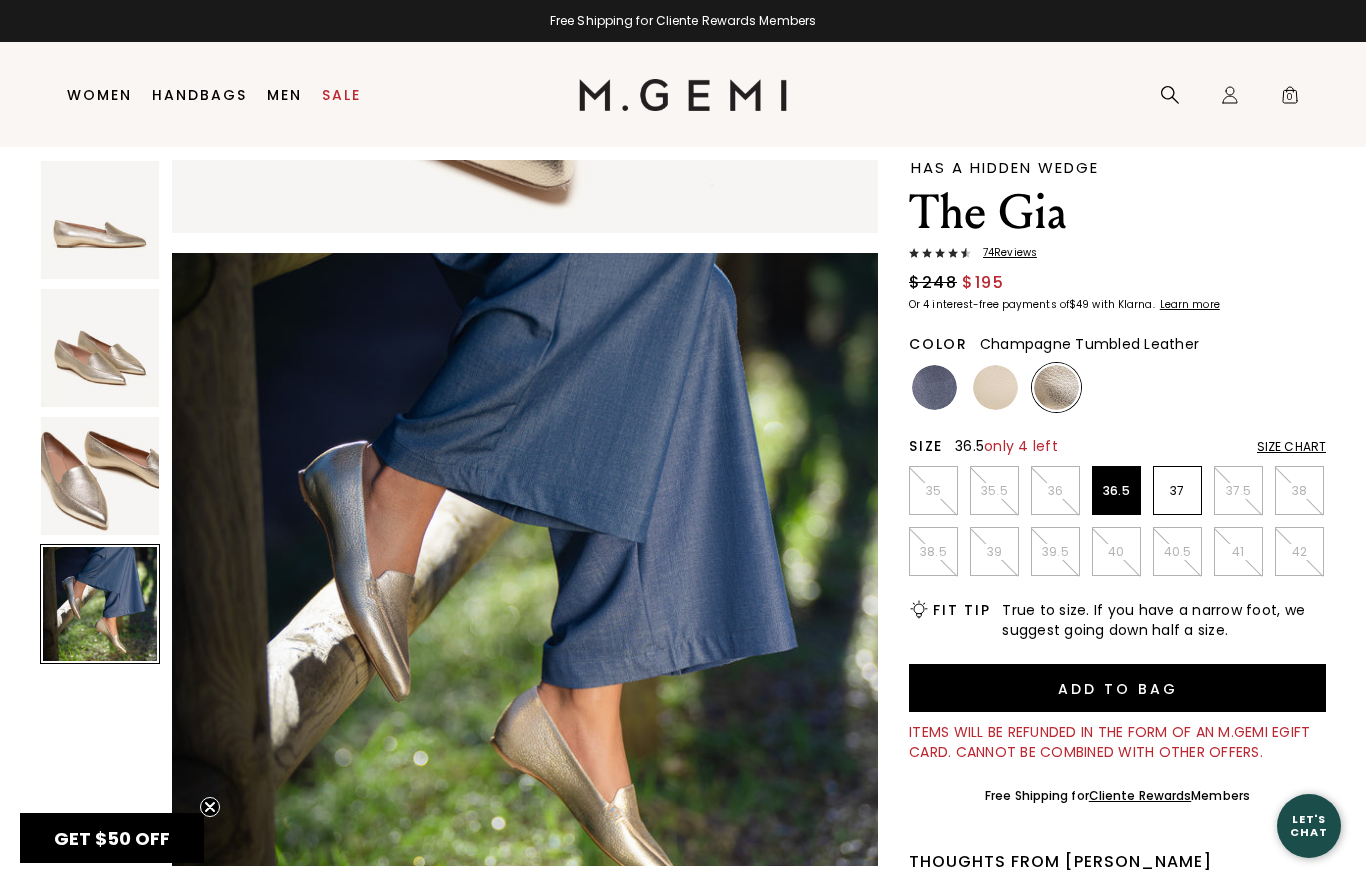 scroll, scrollTop: 2178, scrollLeft: 0, axis: vertical 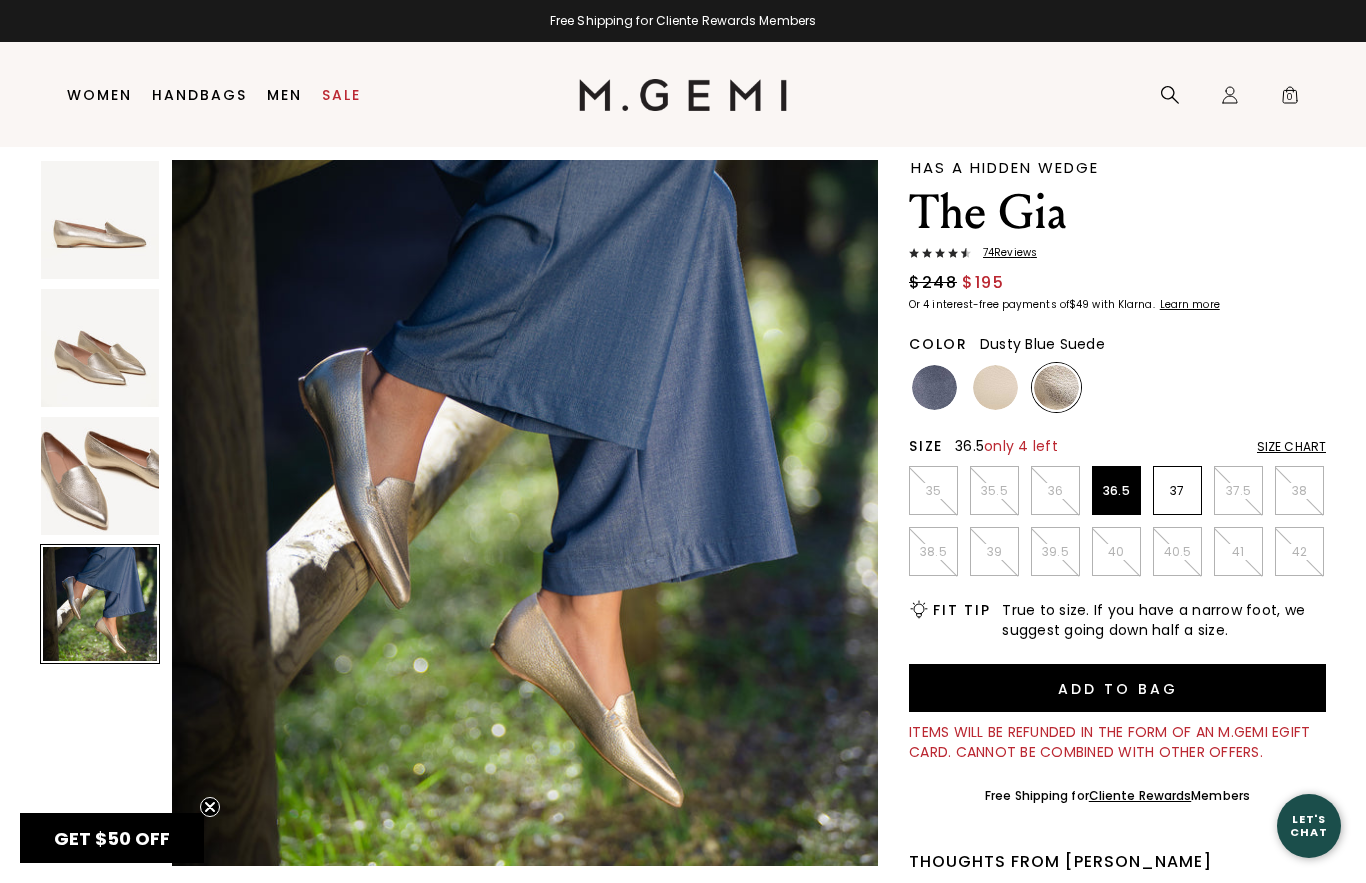 click at bounding box center (934, 387) 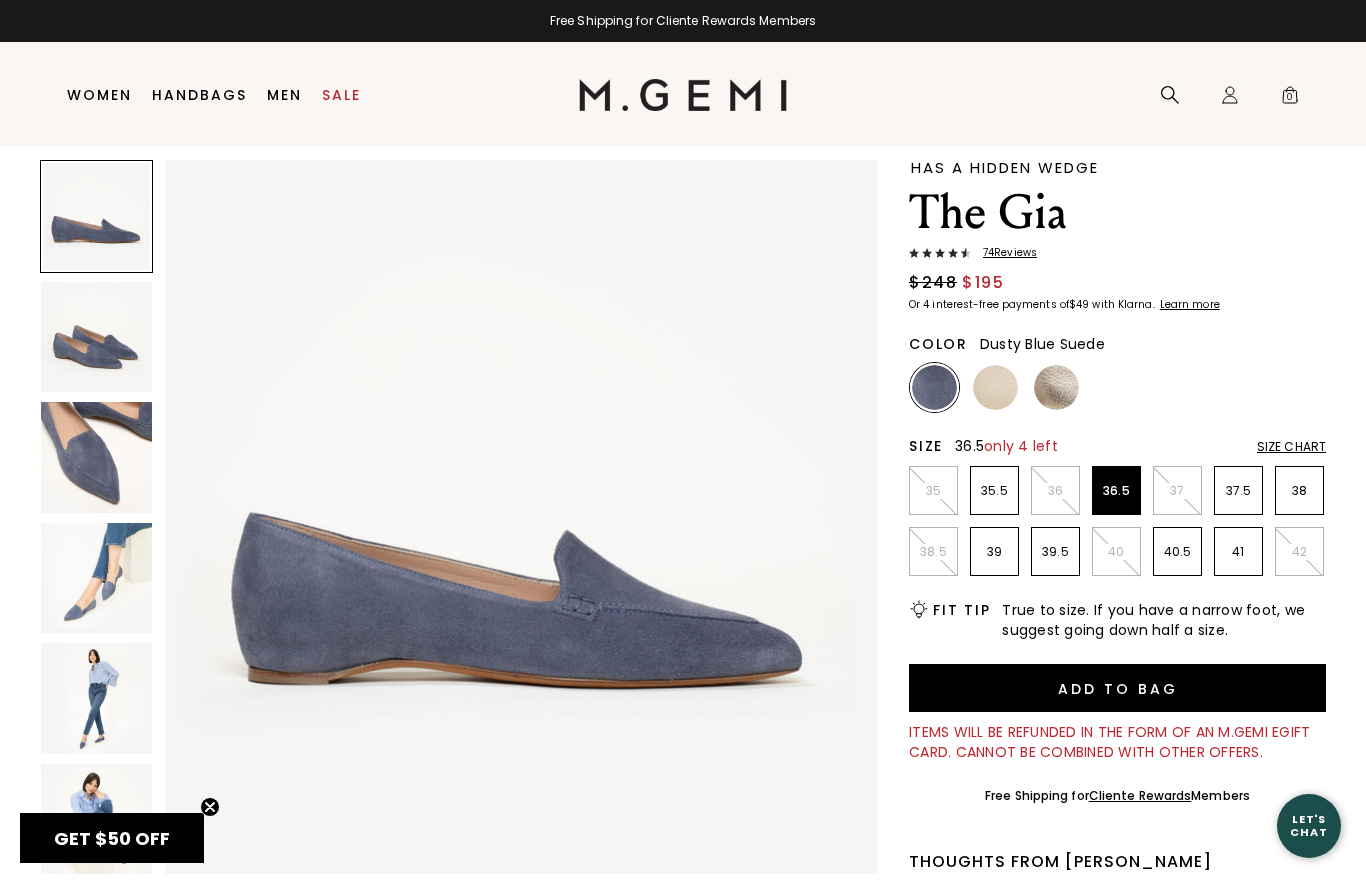 scroll, scrollTop: 0, scrollLeft: 0, axis: both 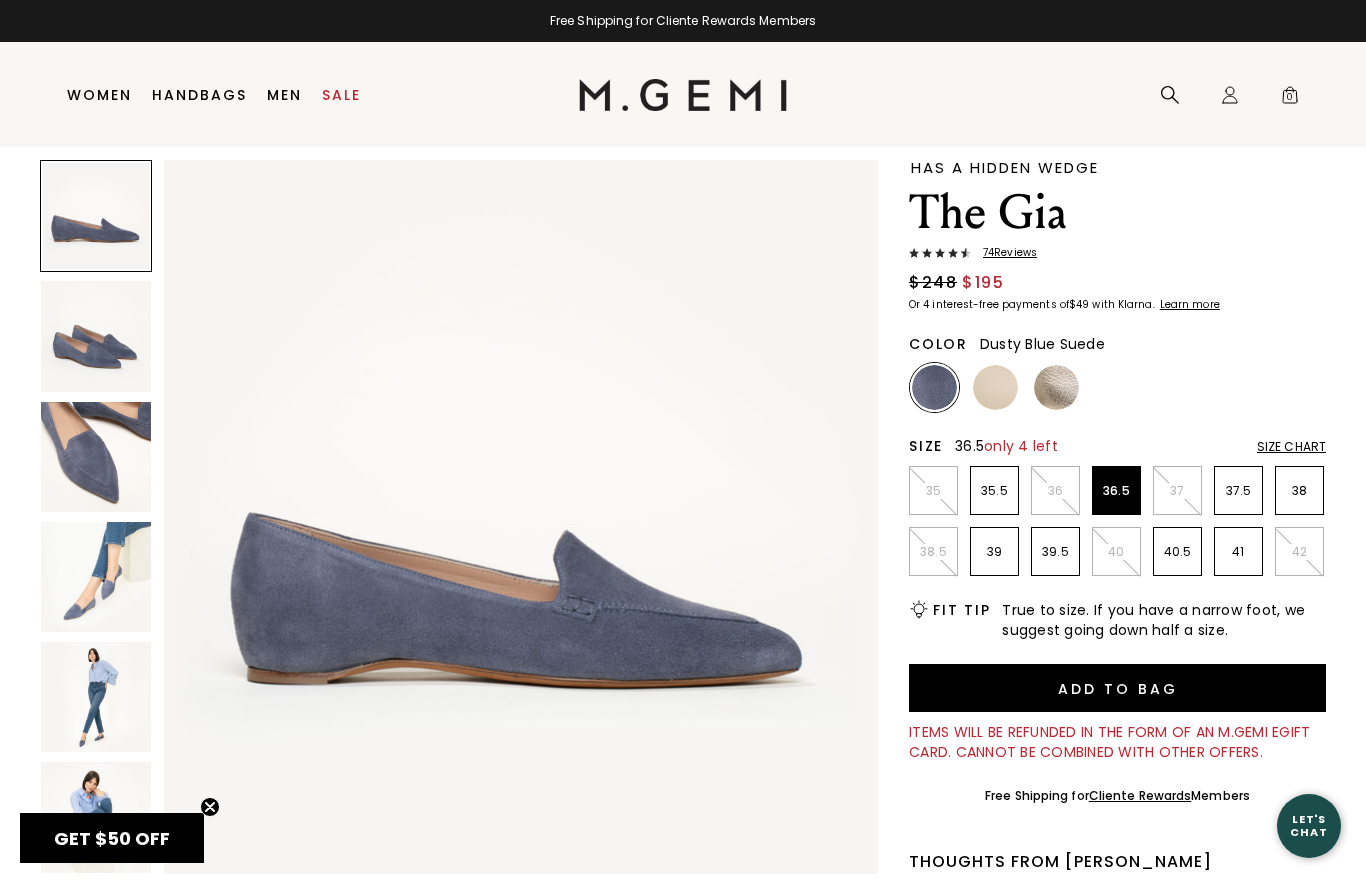 click at bounding box center (96, 697) 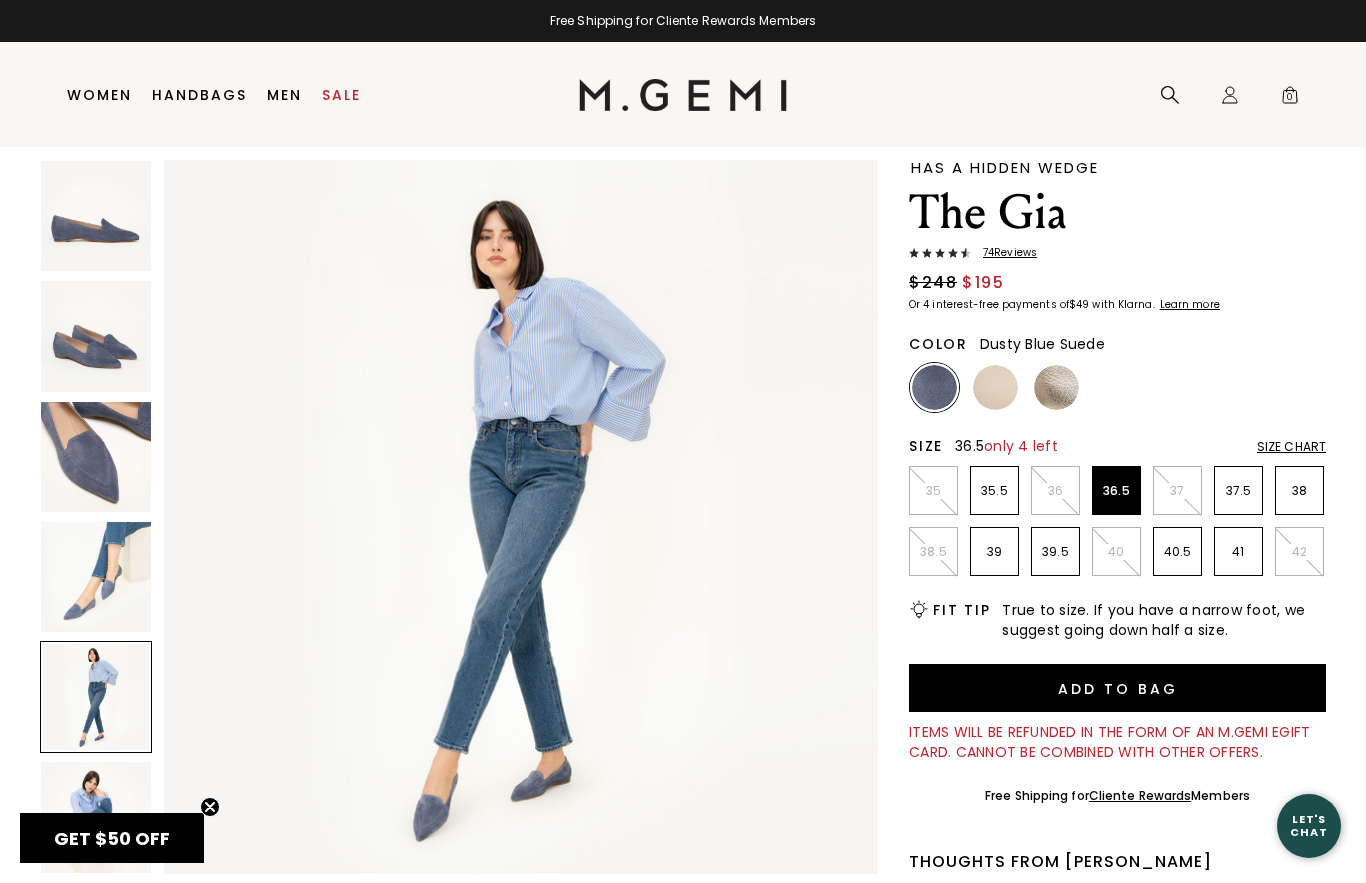 click at bounding box center (96, 577) 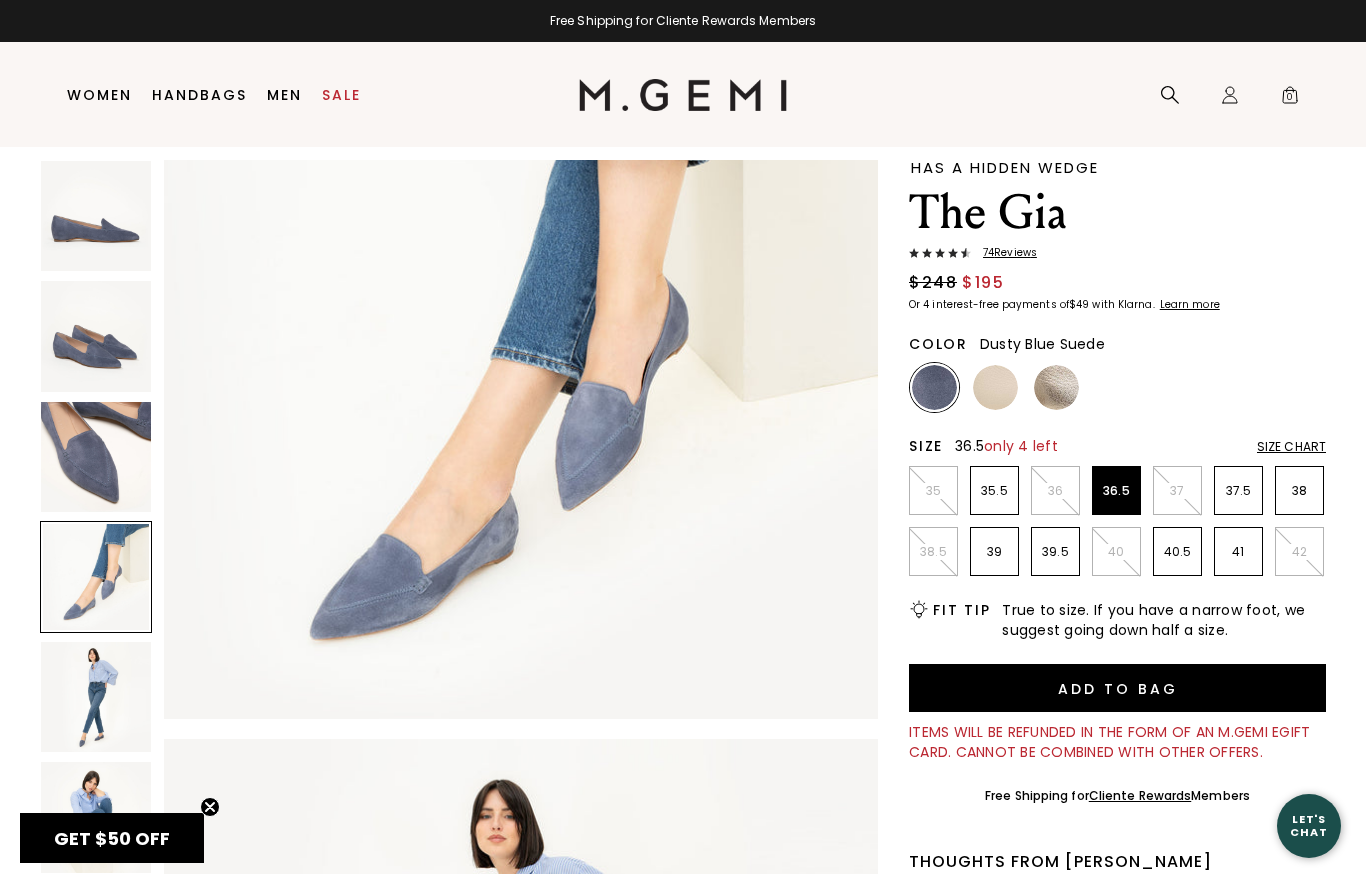 scroll, scrollTop: 2201, scrollLeft: 0, axis: vertical 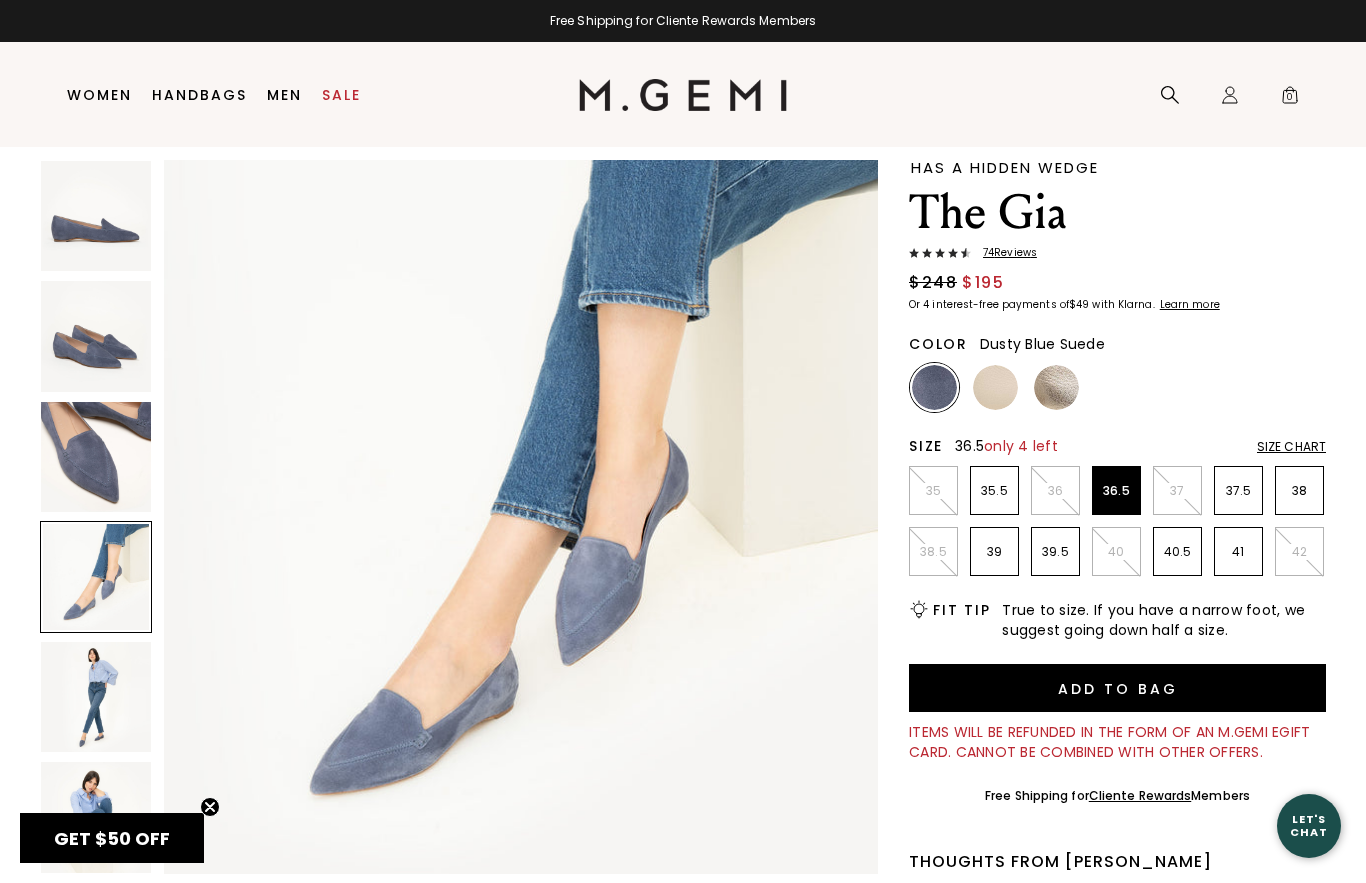 click on "Add to Bag" at bounding box center (1117, 688) 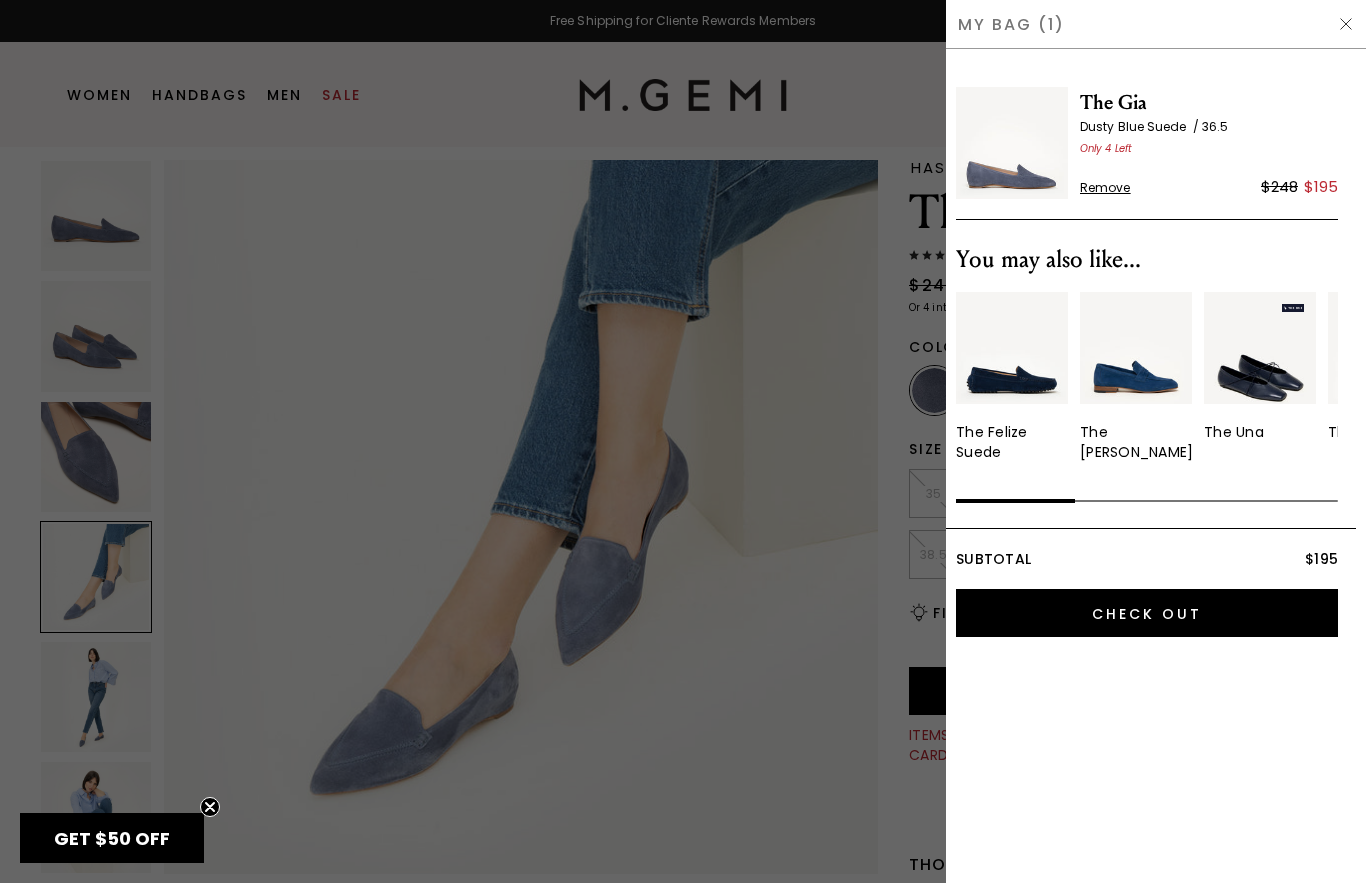 scroll, scrollTop: 0, scrollLeft: 0, axis: both 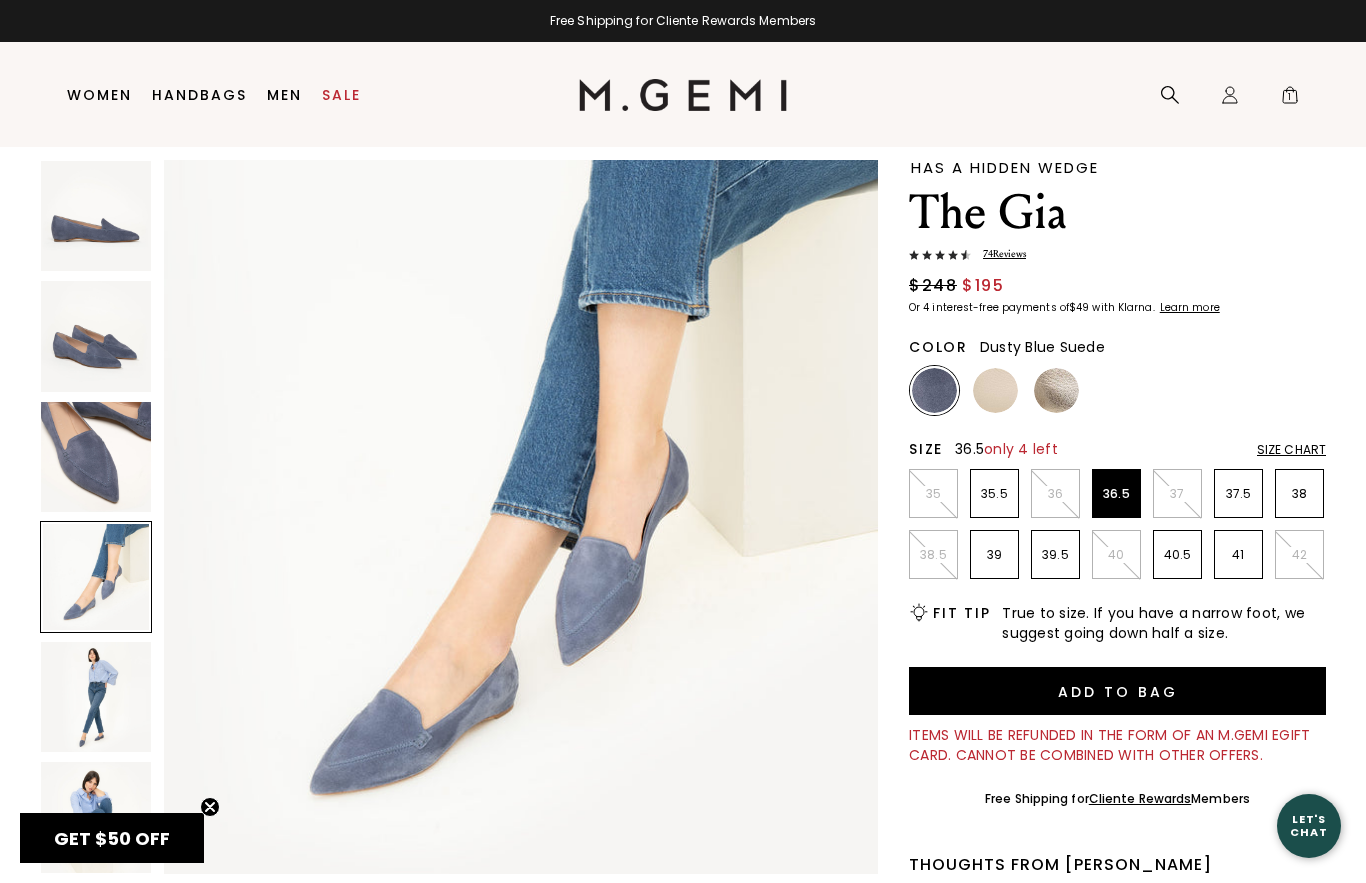 click at bounding box center [96, 457] 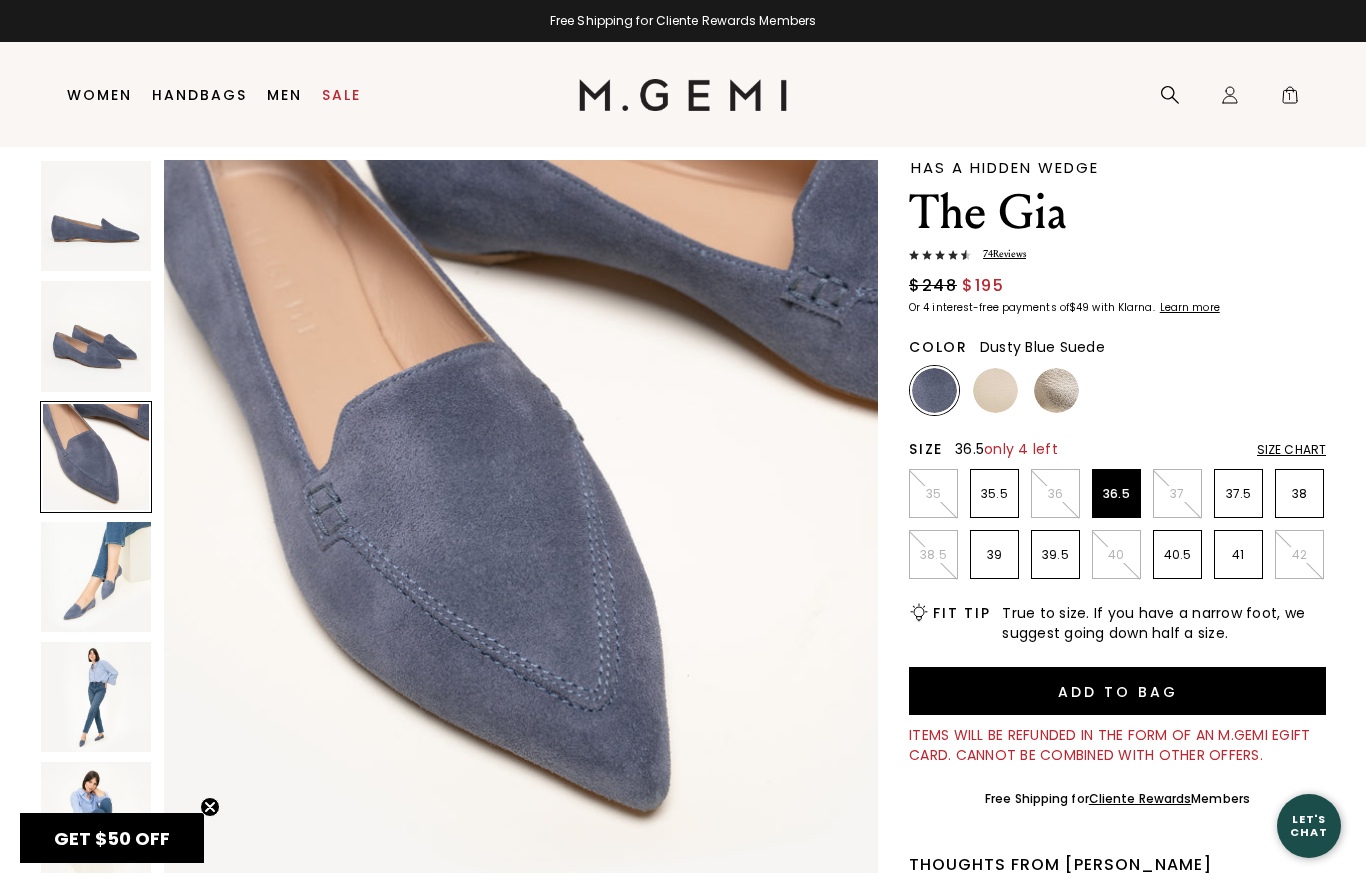 scroll, scrollTop: 1467, scrollLeft: 0, axis: vertical 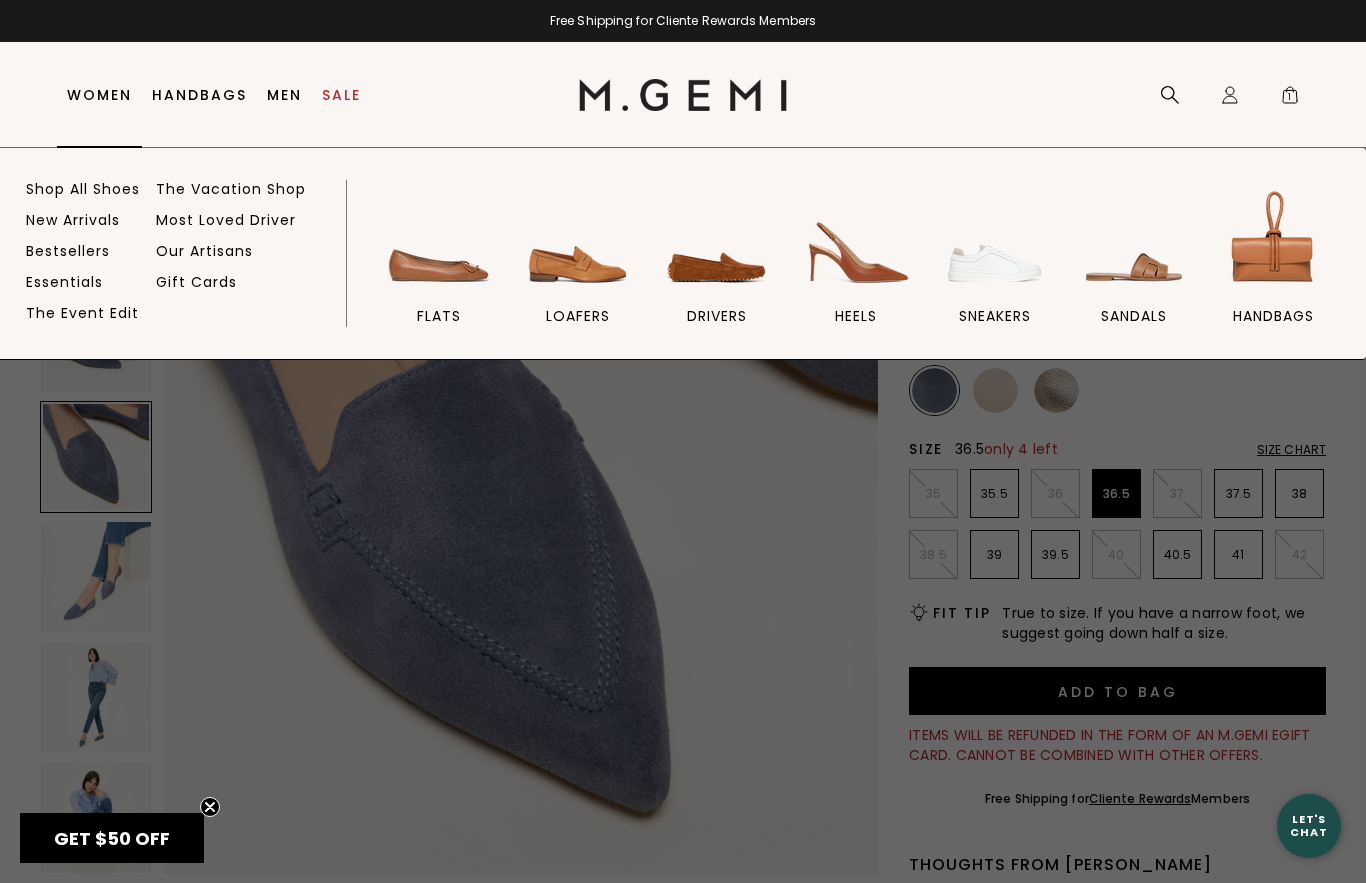 click on "flats" at bounding box center [439, 316] 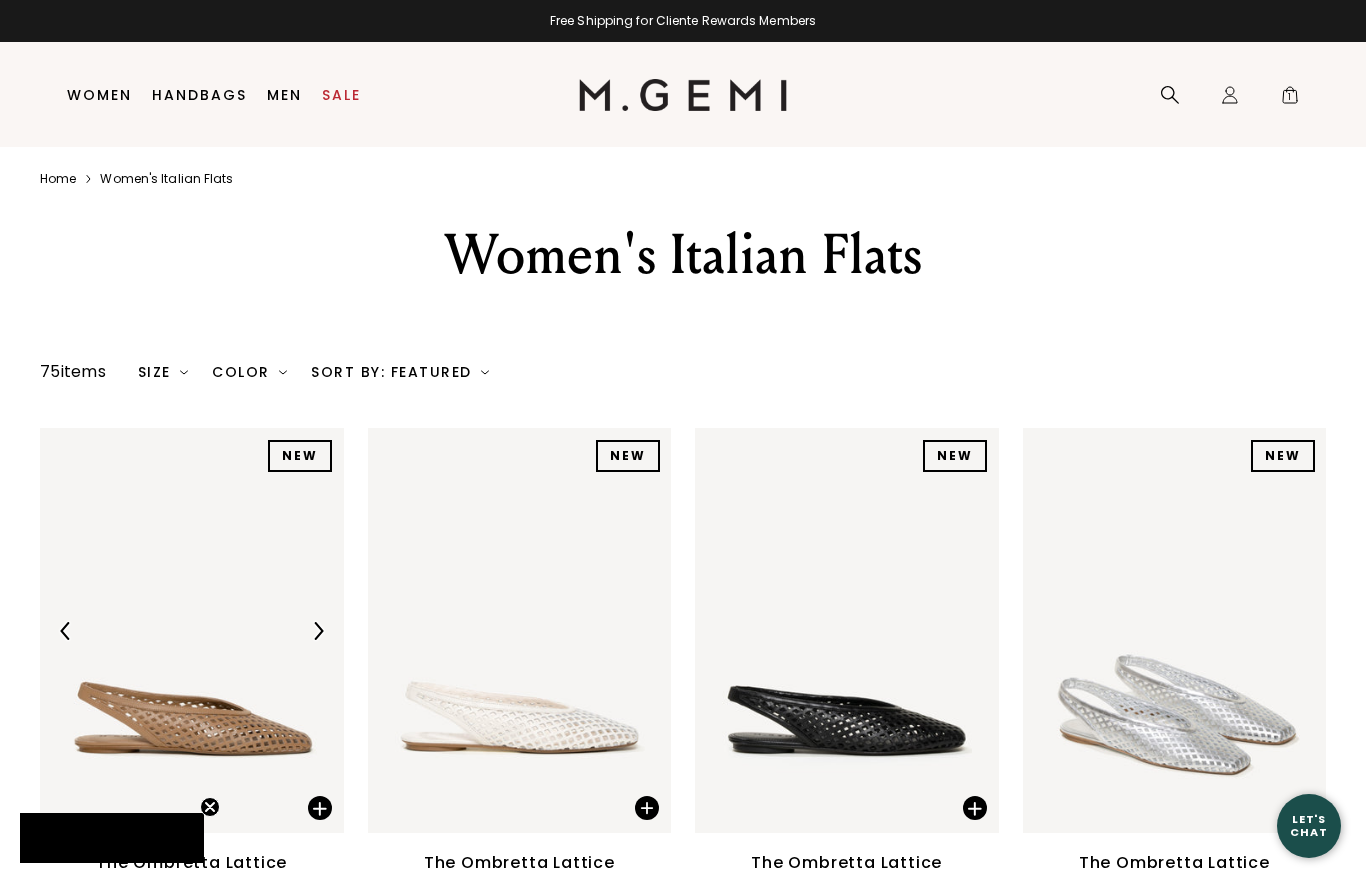 scroll, scrollTop: 0, scrollLeft: 0, axis: both 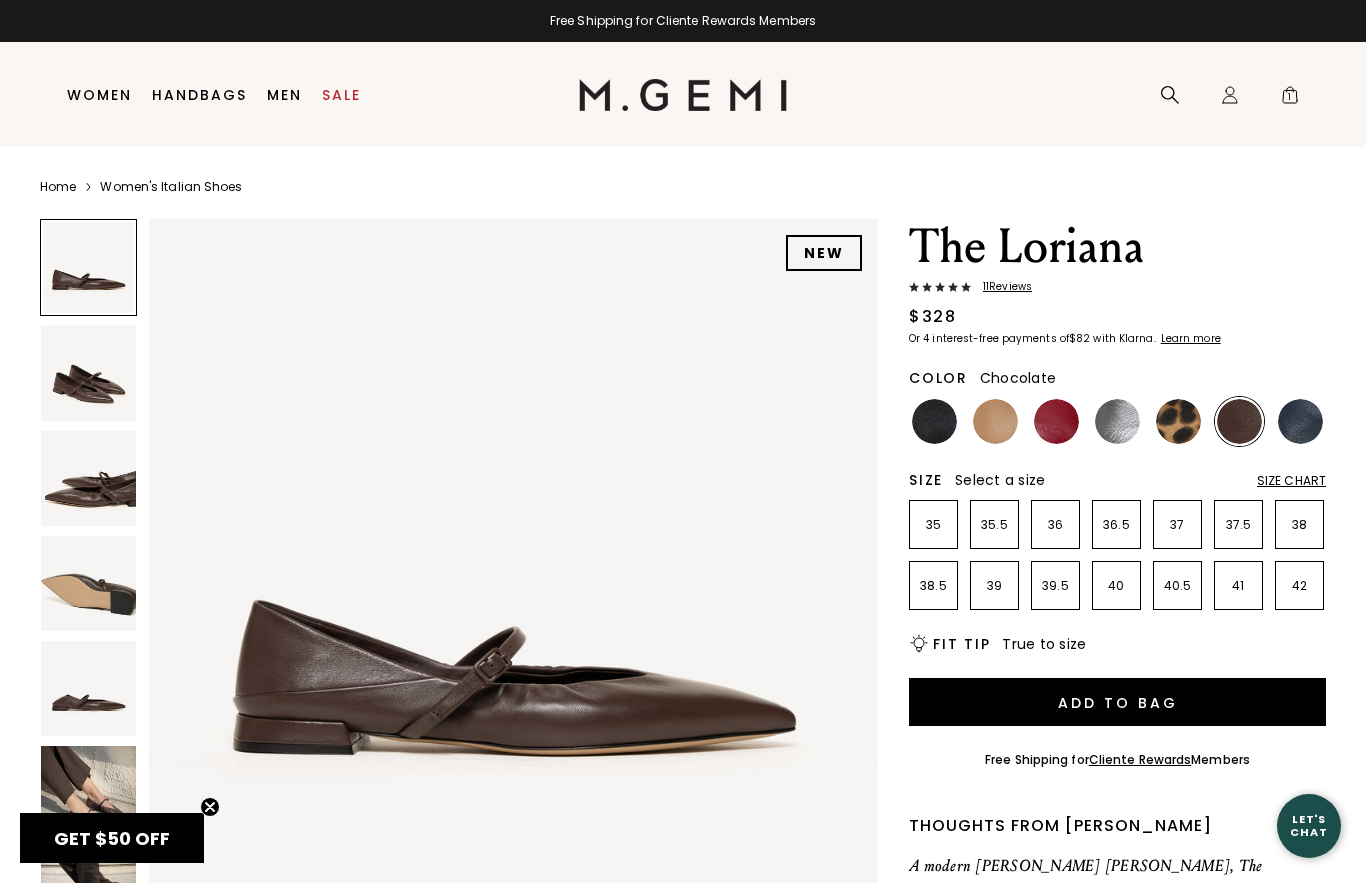 click at bounding box center [88, 793] 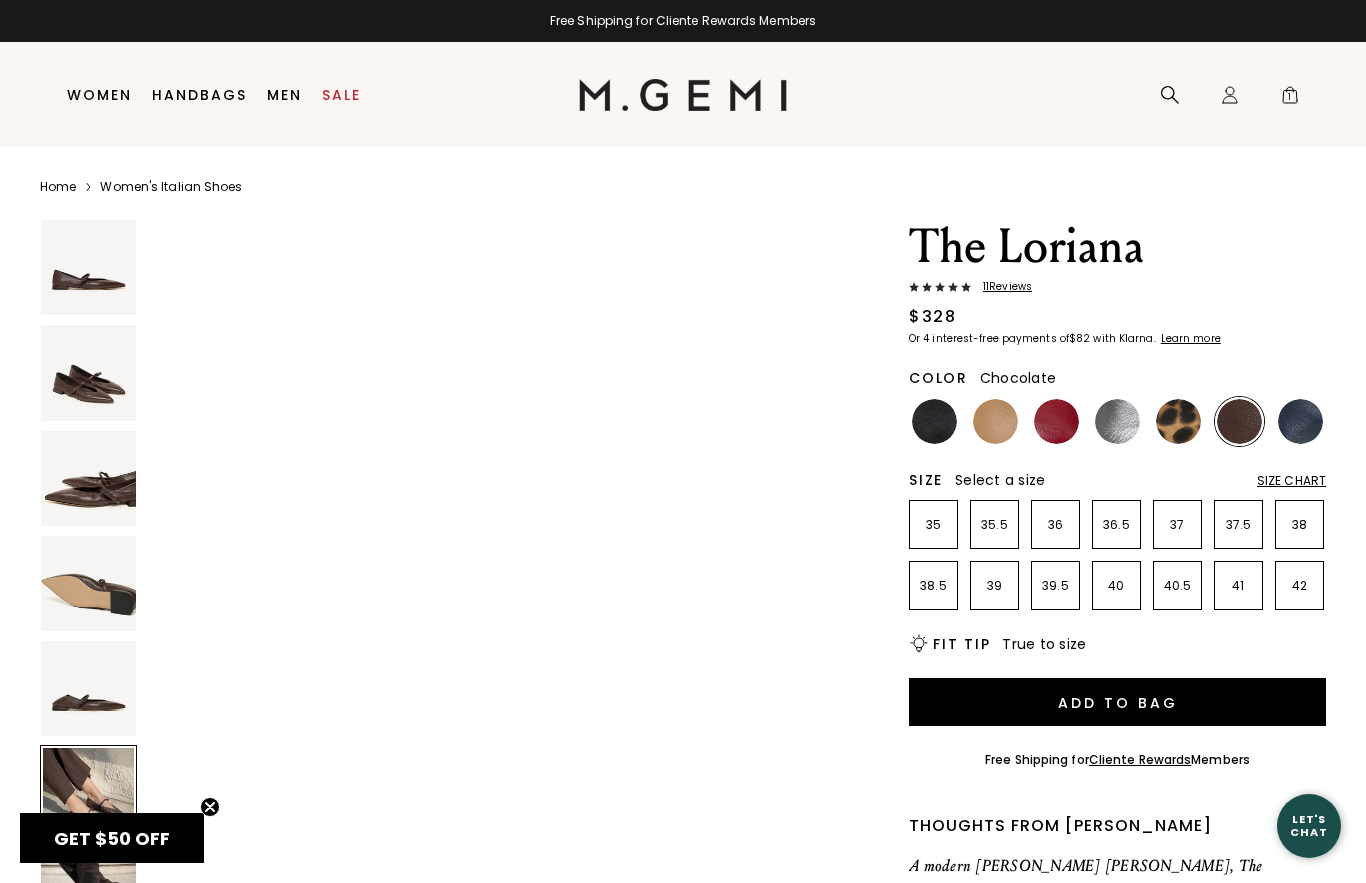 scroll, scrollTop: 3744, scrollLeft: 0, axis: vertical 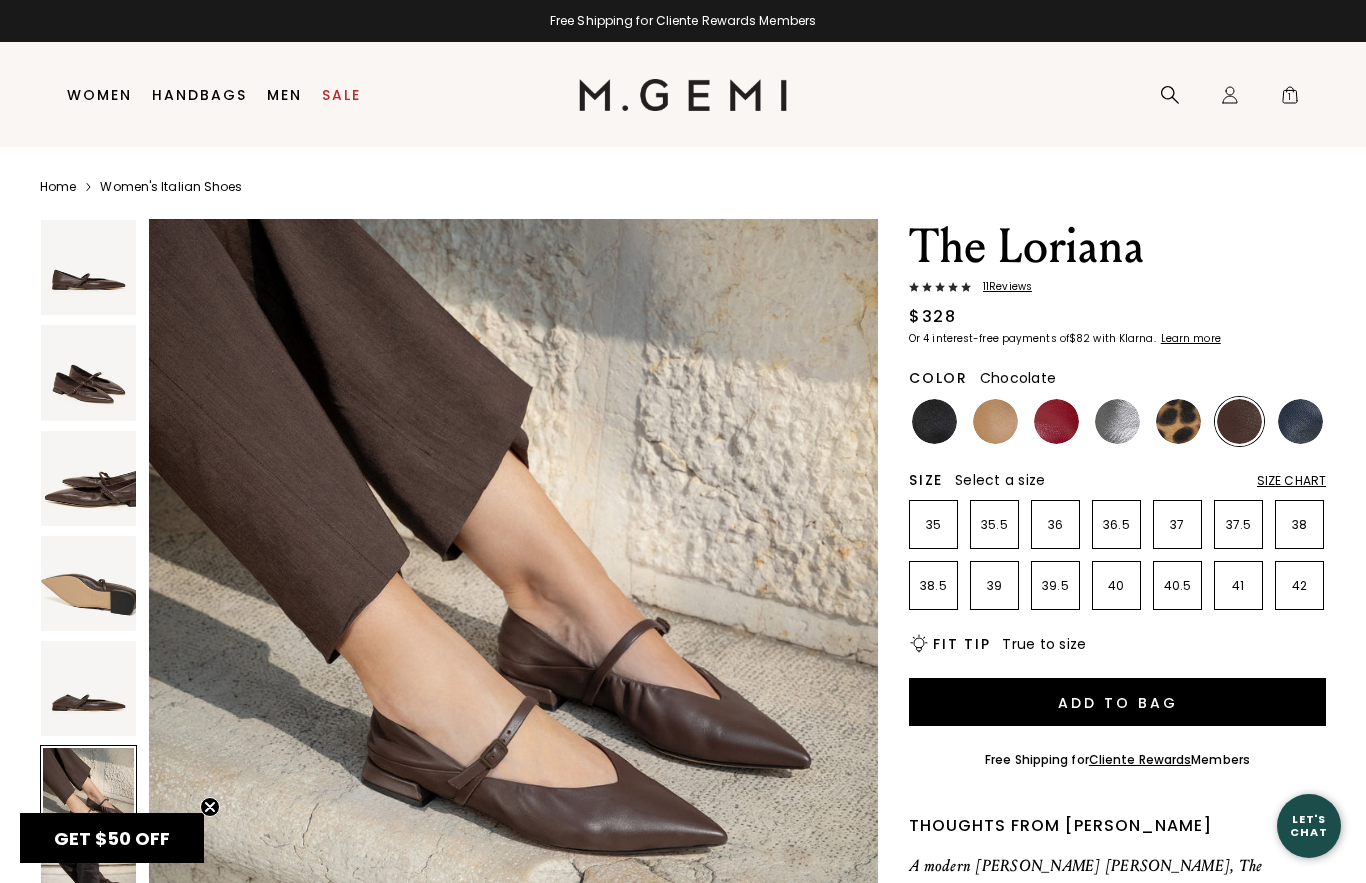 click at bounding box center [88, 583] 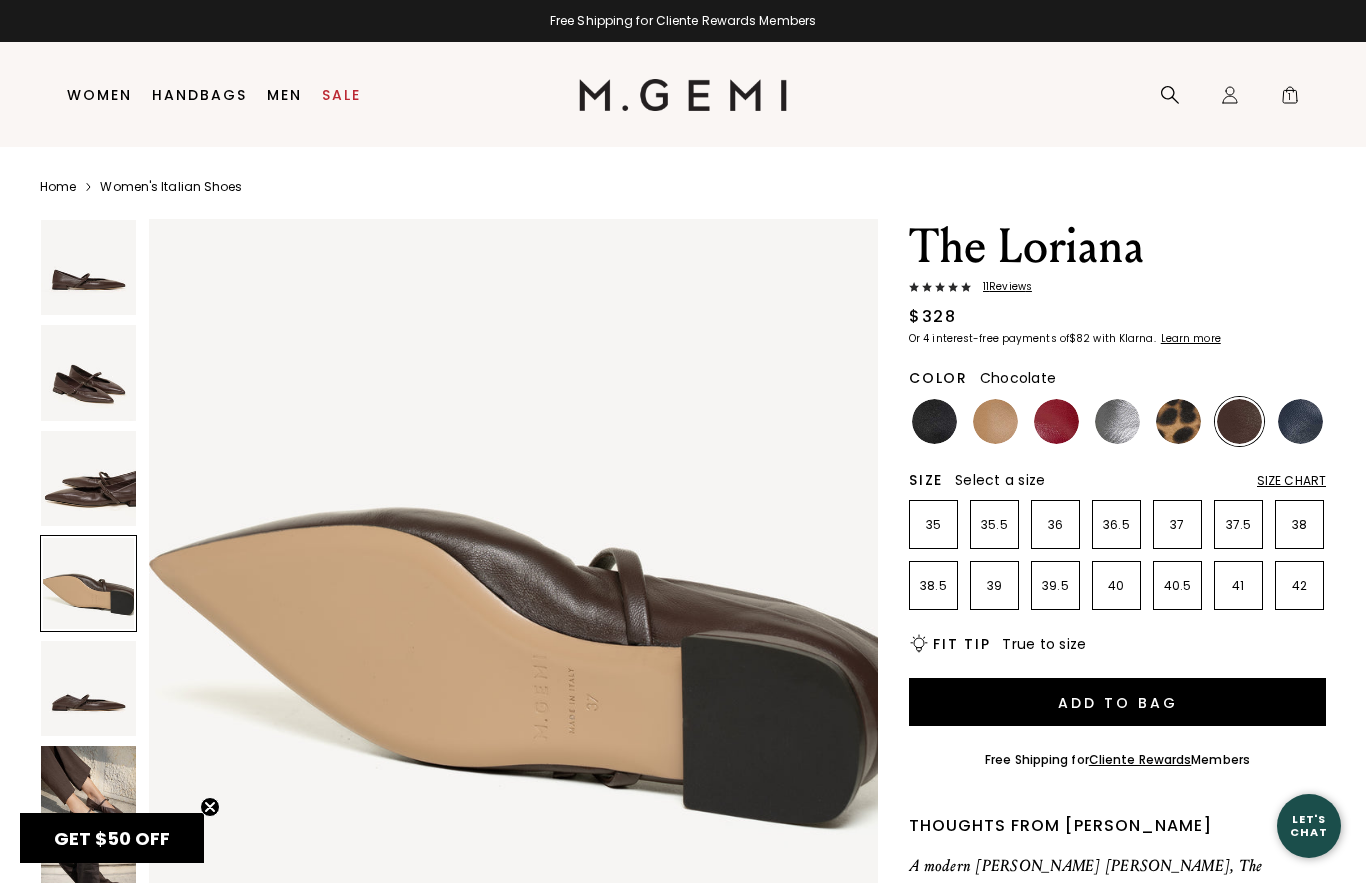 click at bounding box center [88, 478] 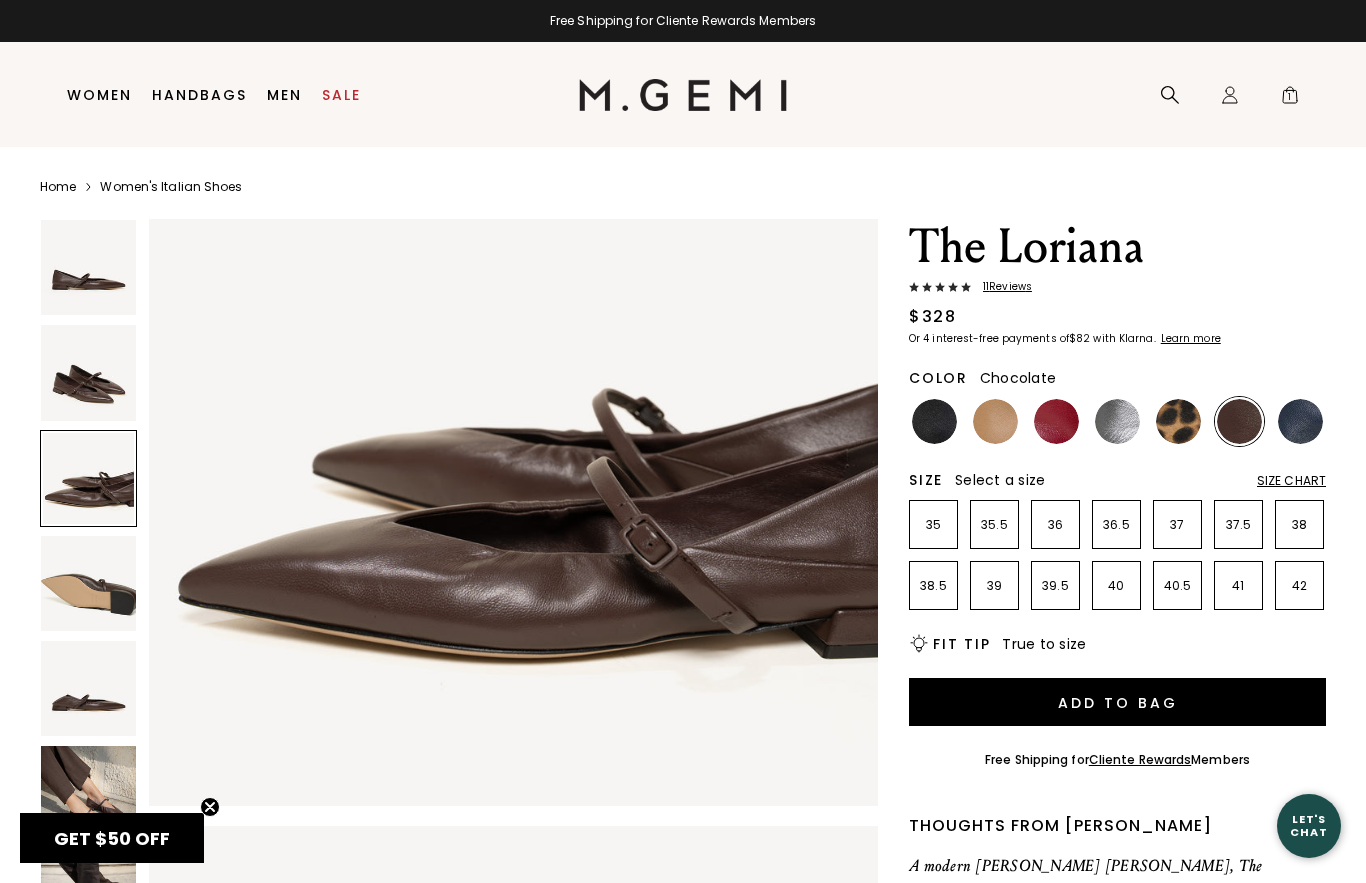scroll, scrollTop: 1498, scrollLeft: 0, axis: vertical 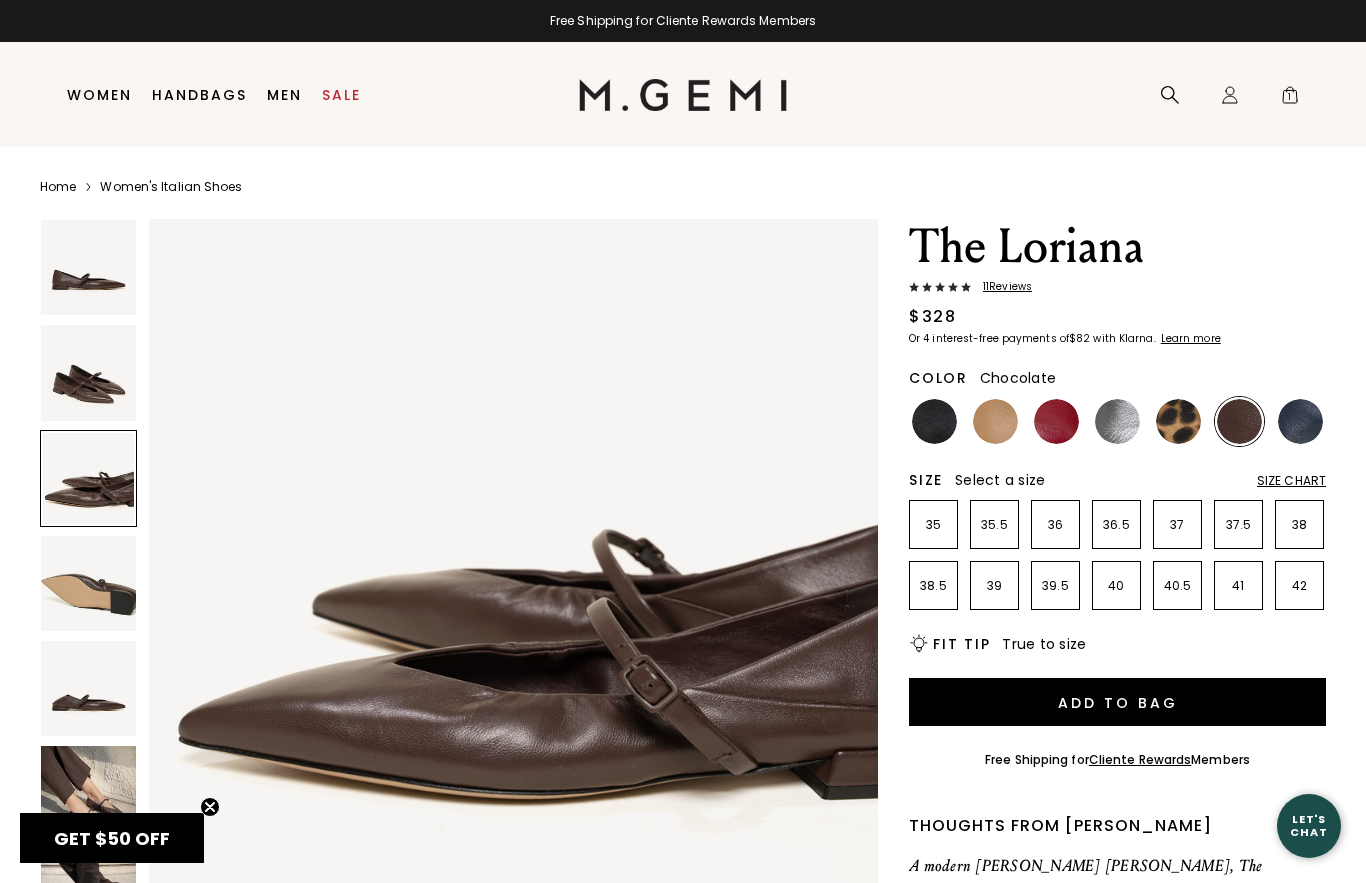 click at bounding box center [88, 372] 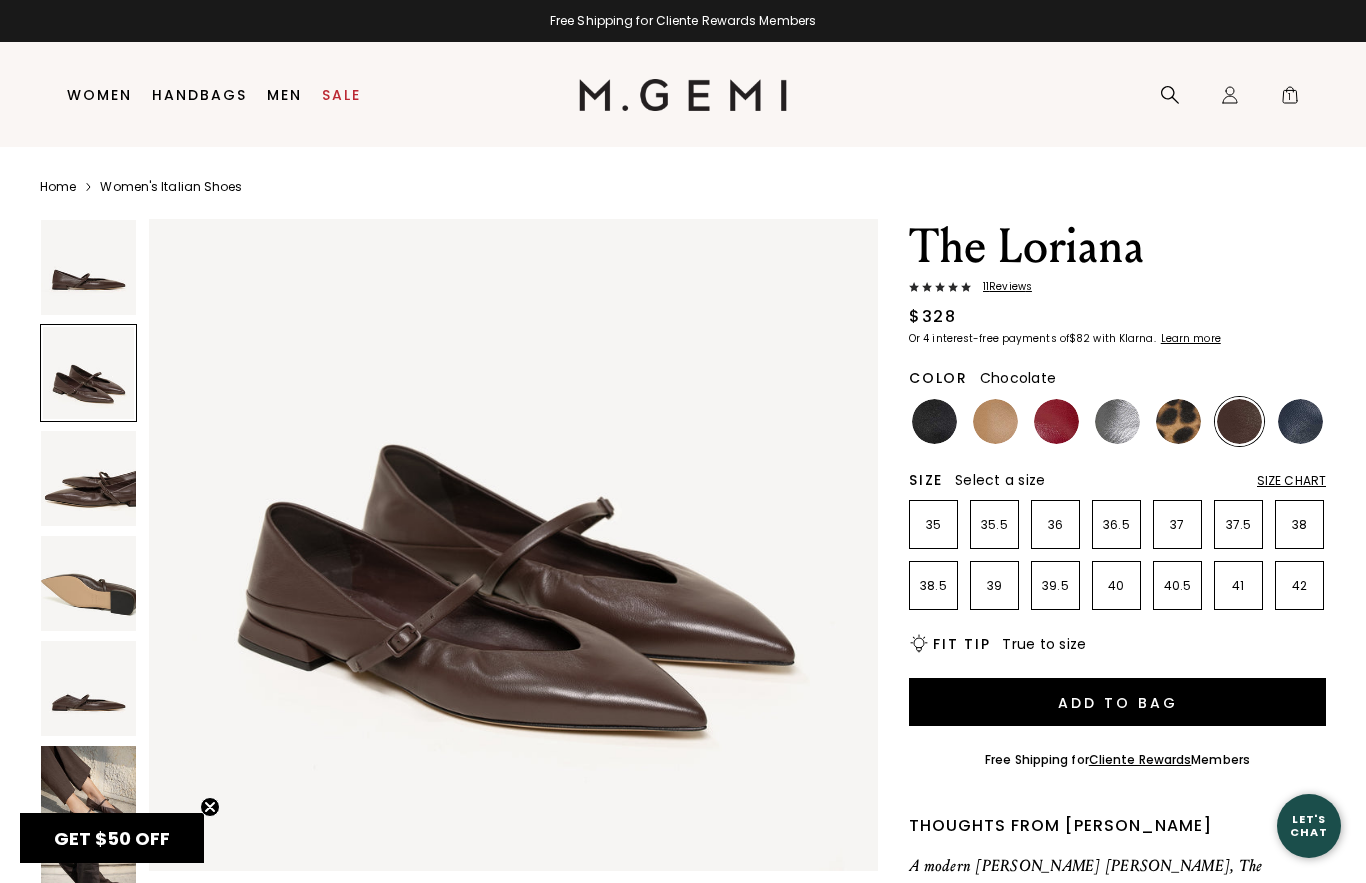 scroll, scrollTop: 749, scrollLeft: 0, axis: vertical 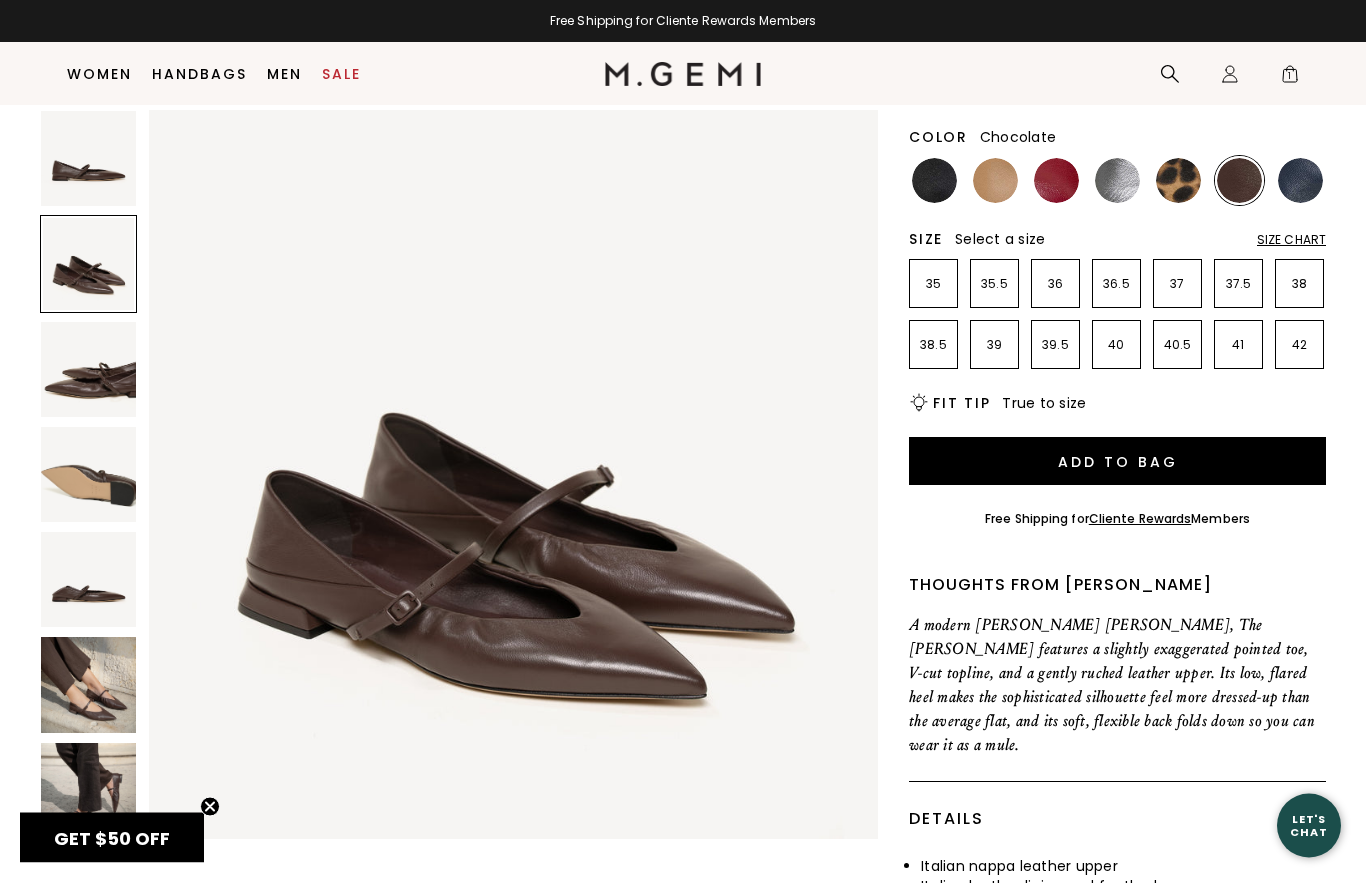 click at bounding box center (88, 684) 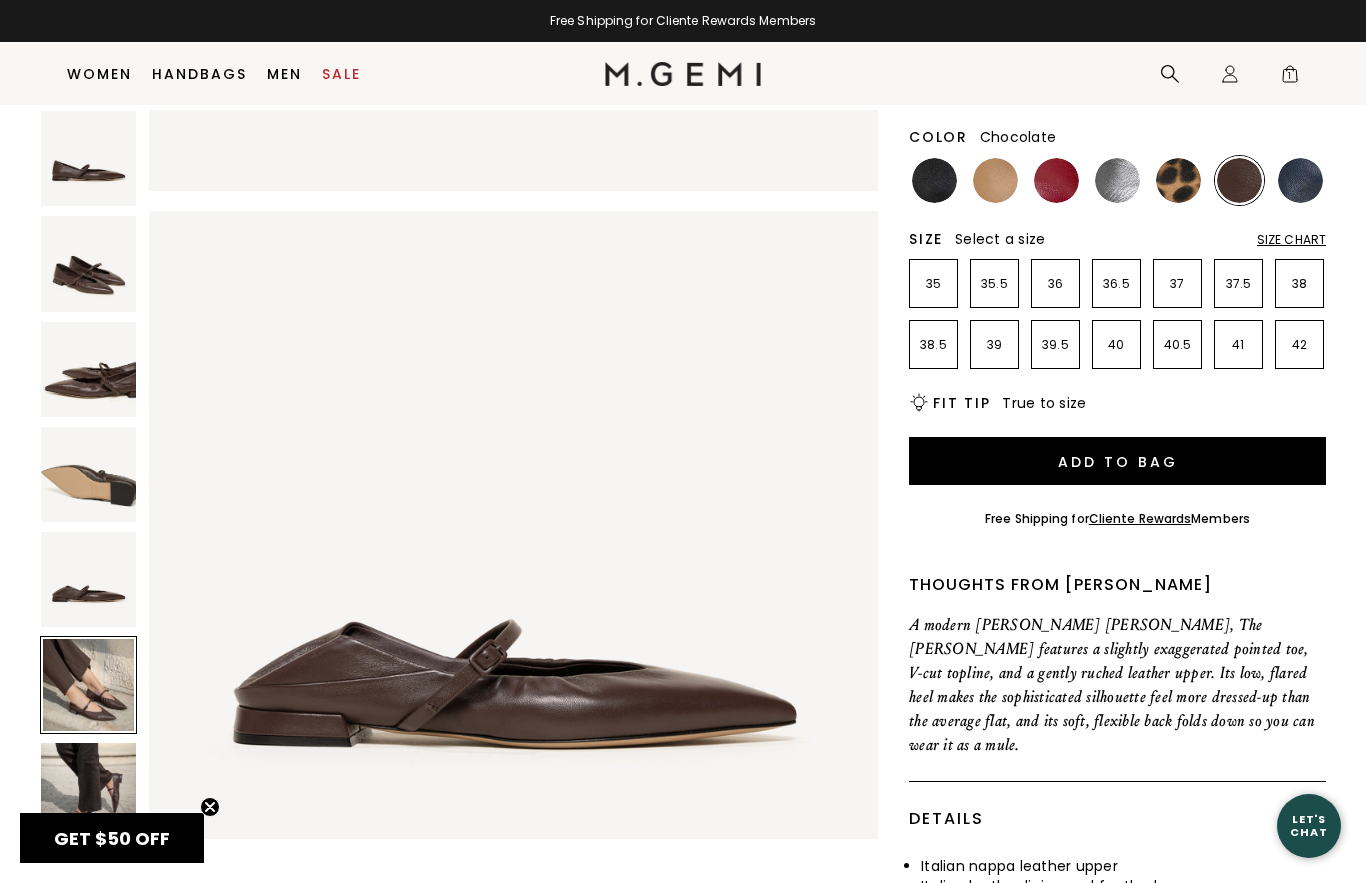 scroll, scrollTop: 3744, scrollLeft: 0, axis: vertical 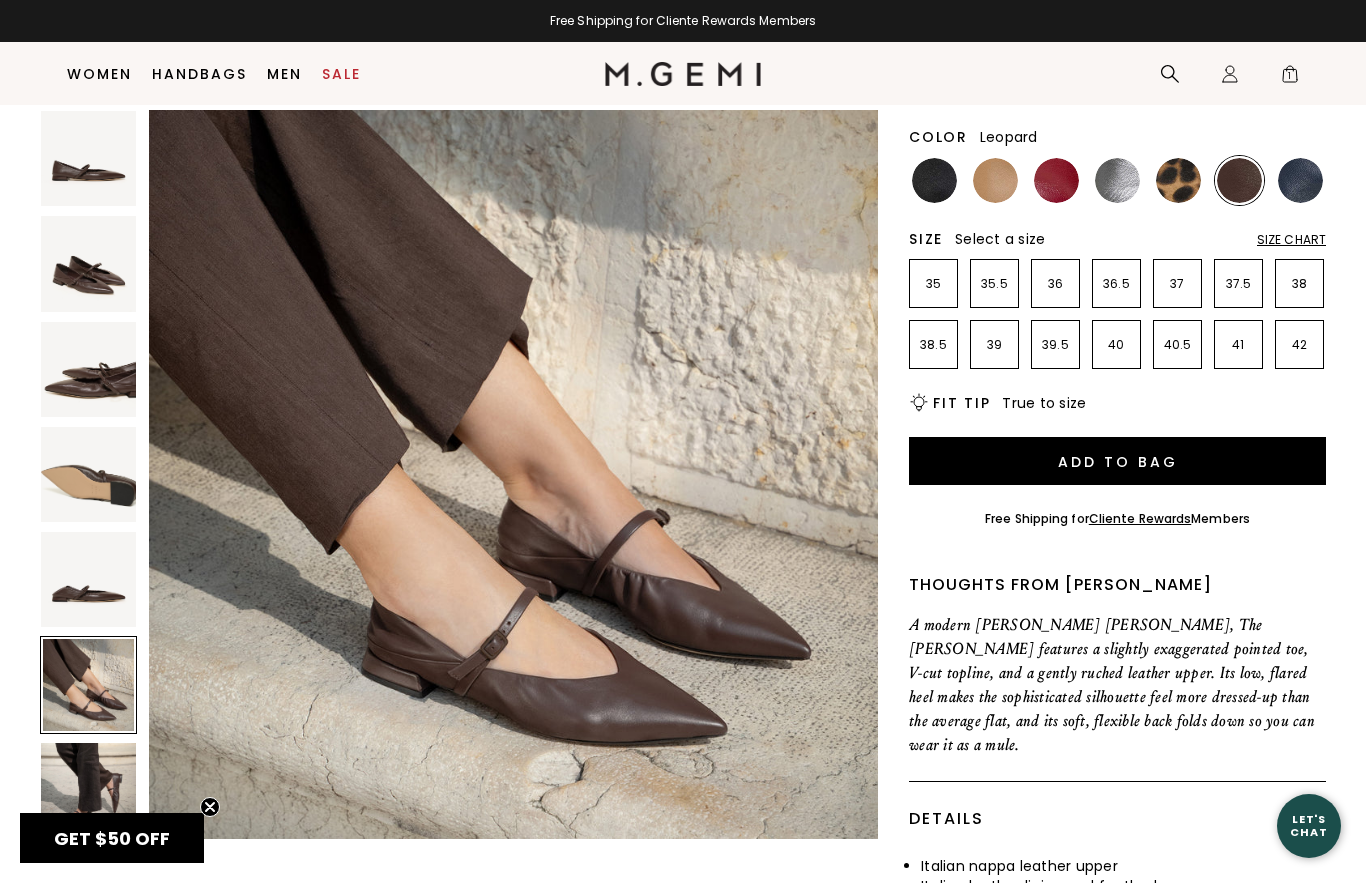 click at bounding box center [1178, 180] 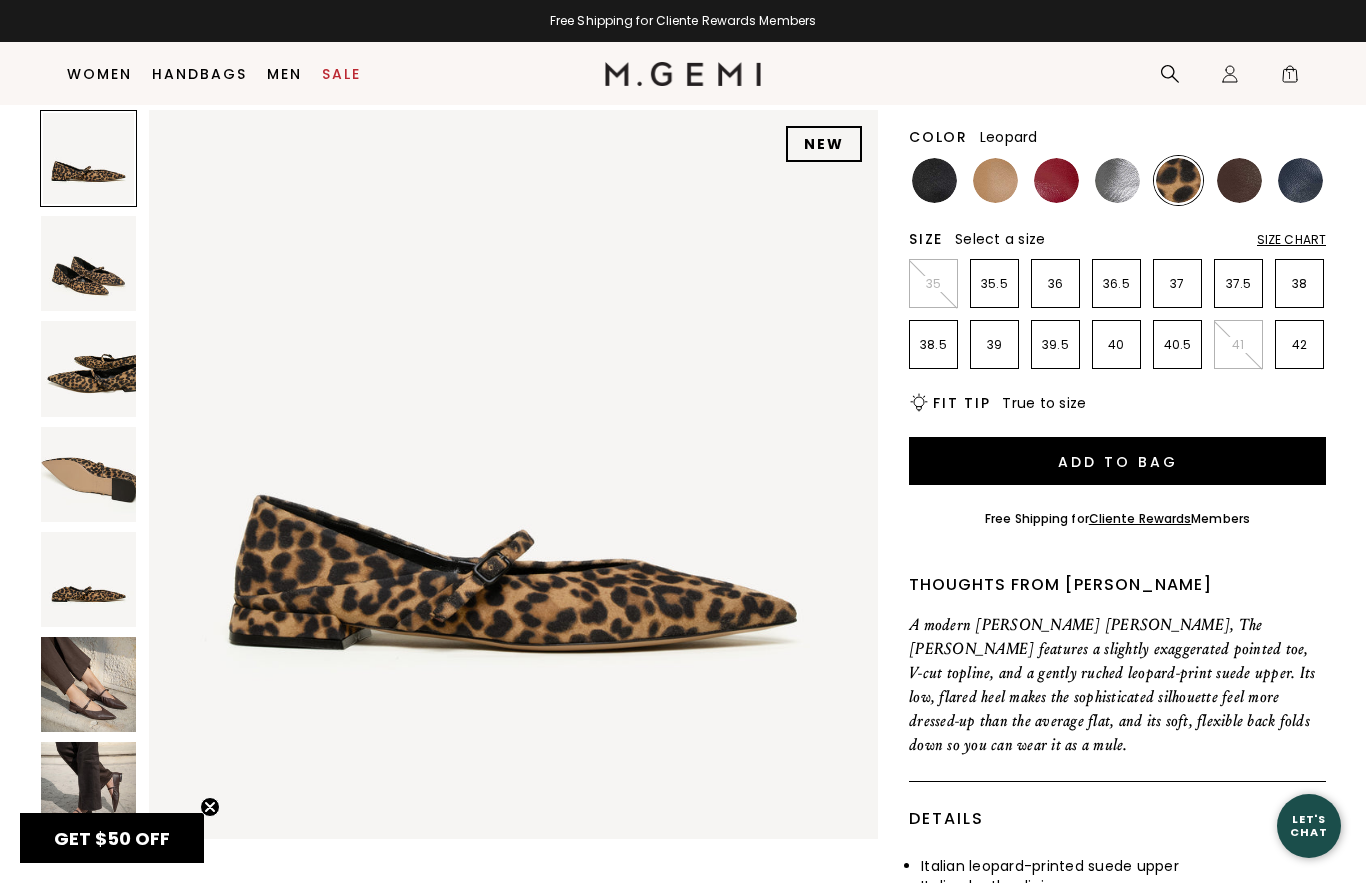 scroll, scrollTop: 0, scrollLeft: 0, axis: both 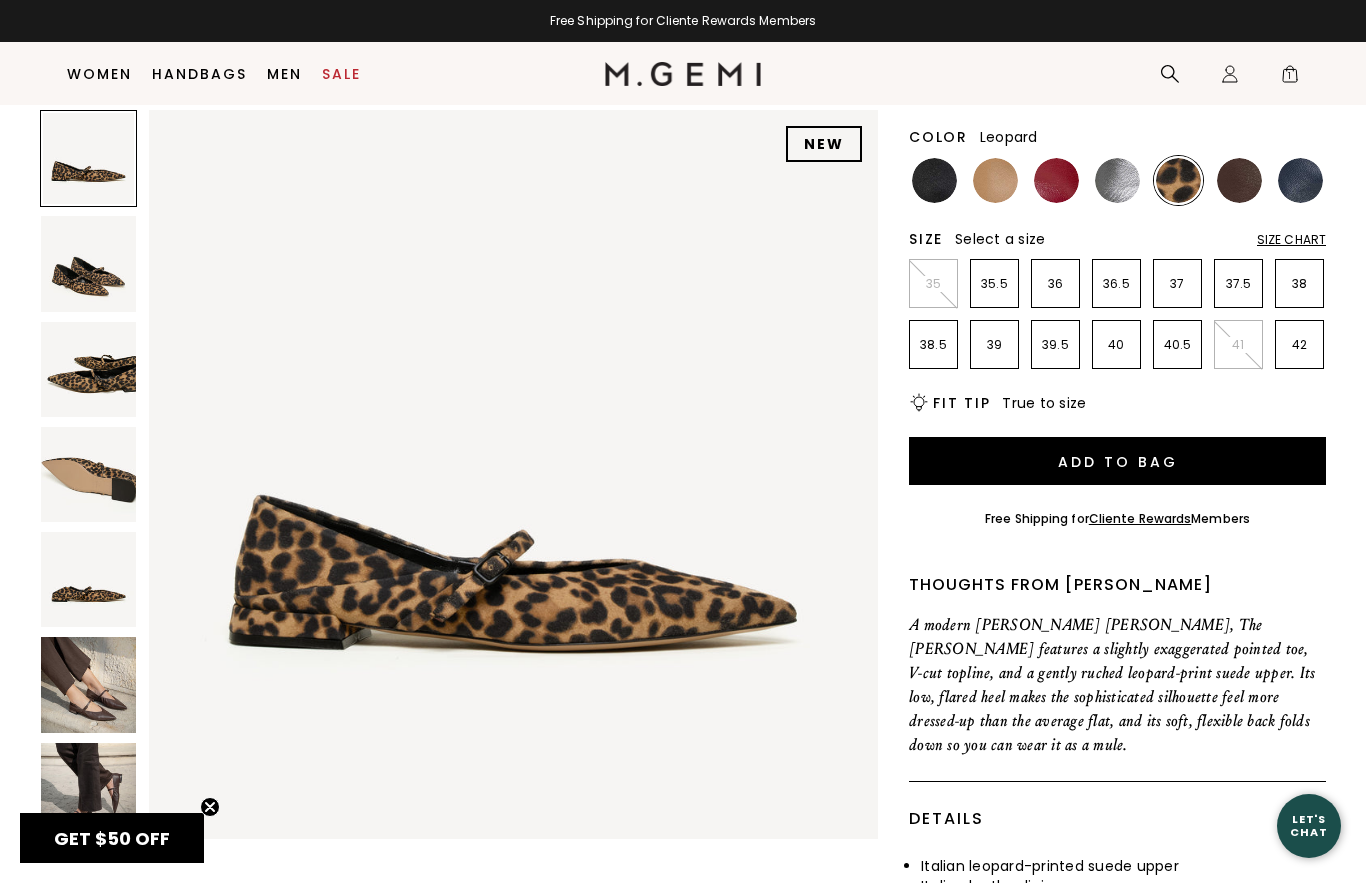 click at bounding box center [88, 369] 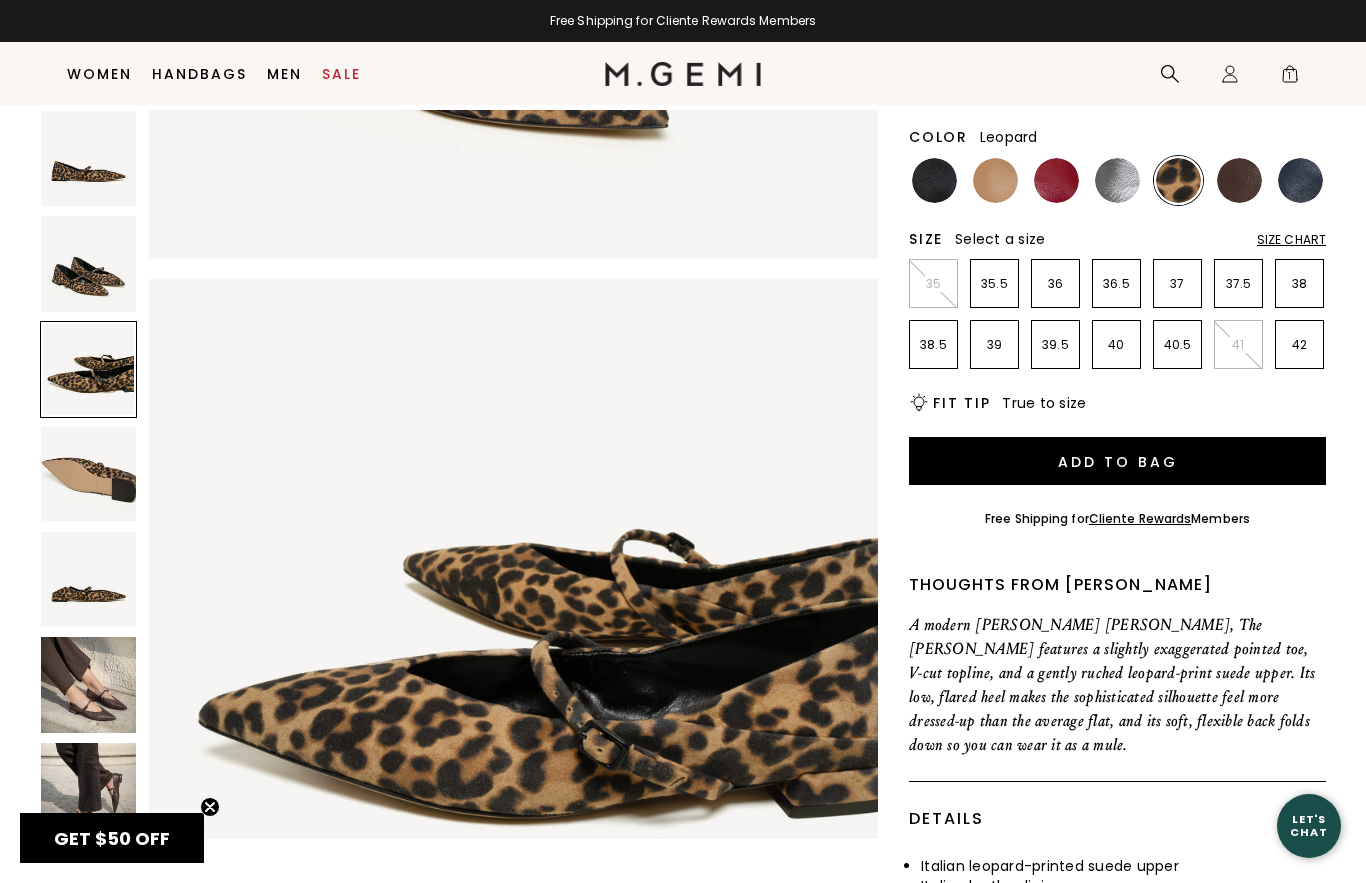 scroll, scrollTop: 1498, scrollLeft: 0, axis: vertical 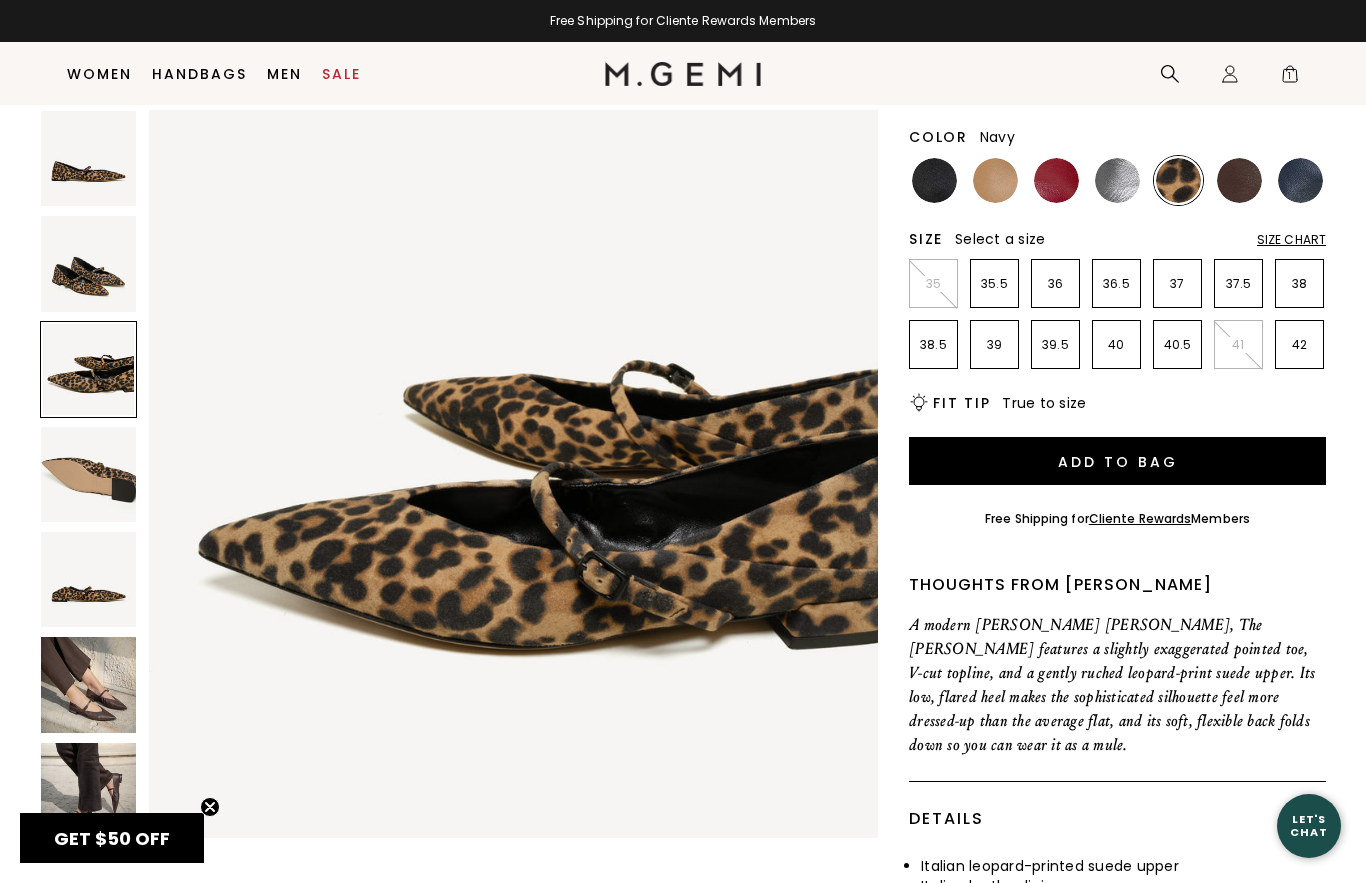 click at bounding box center [1300, 180] 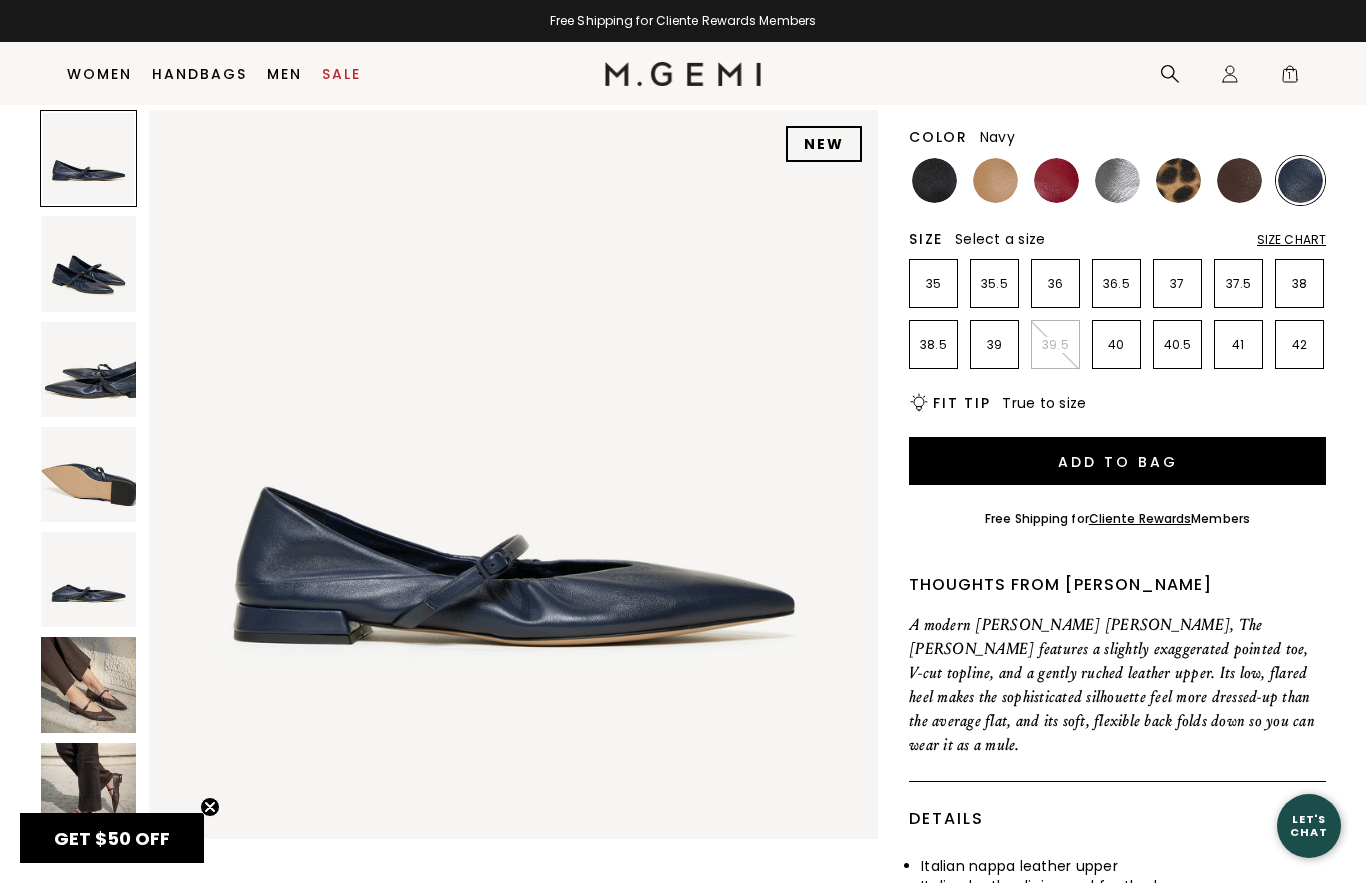 click at bounding box center (88, 263) 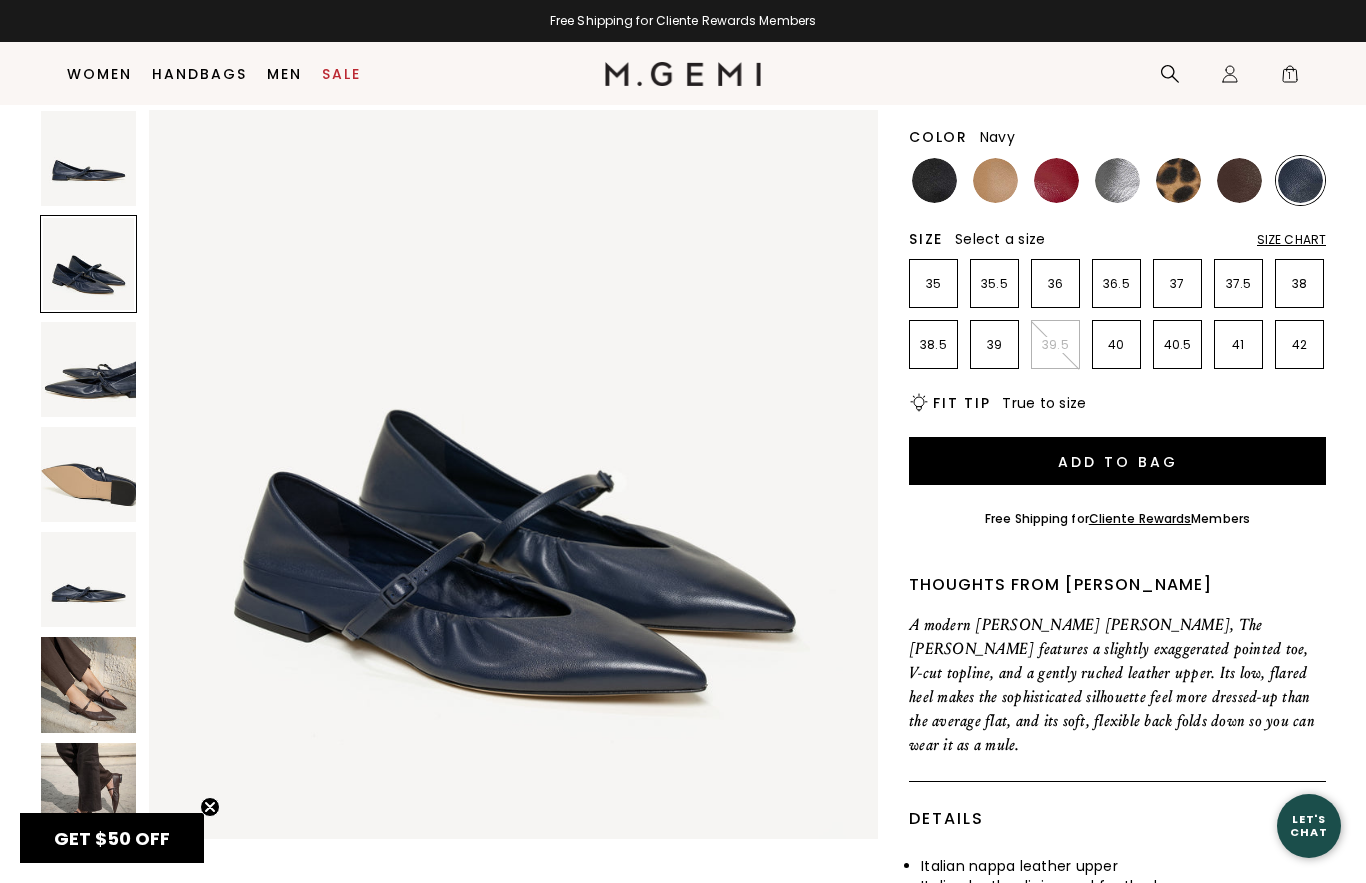 click at bounding box center [88, 369] 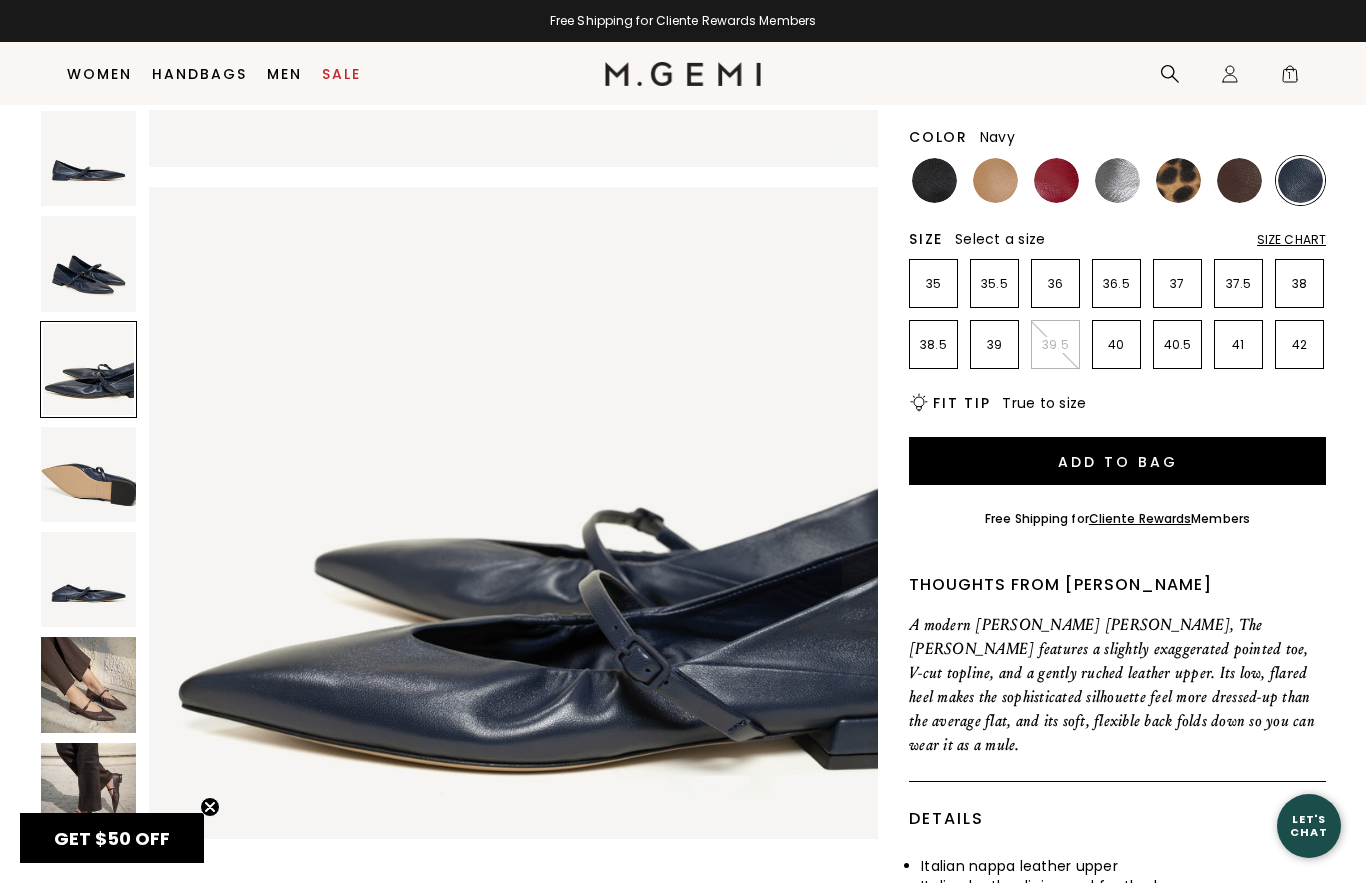 scroll, scrollTop: 1498, scrollLeft: 0, axis: vertical 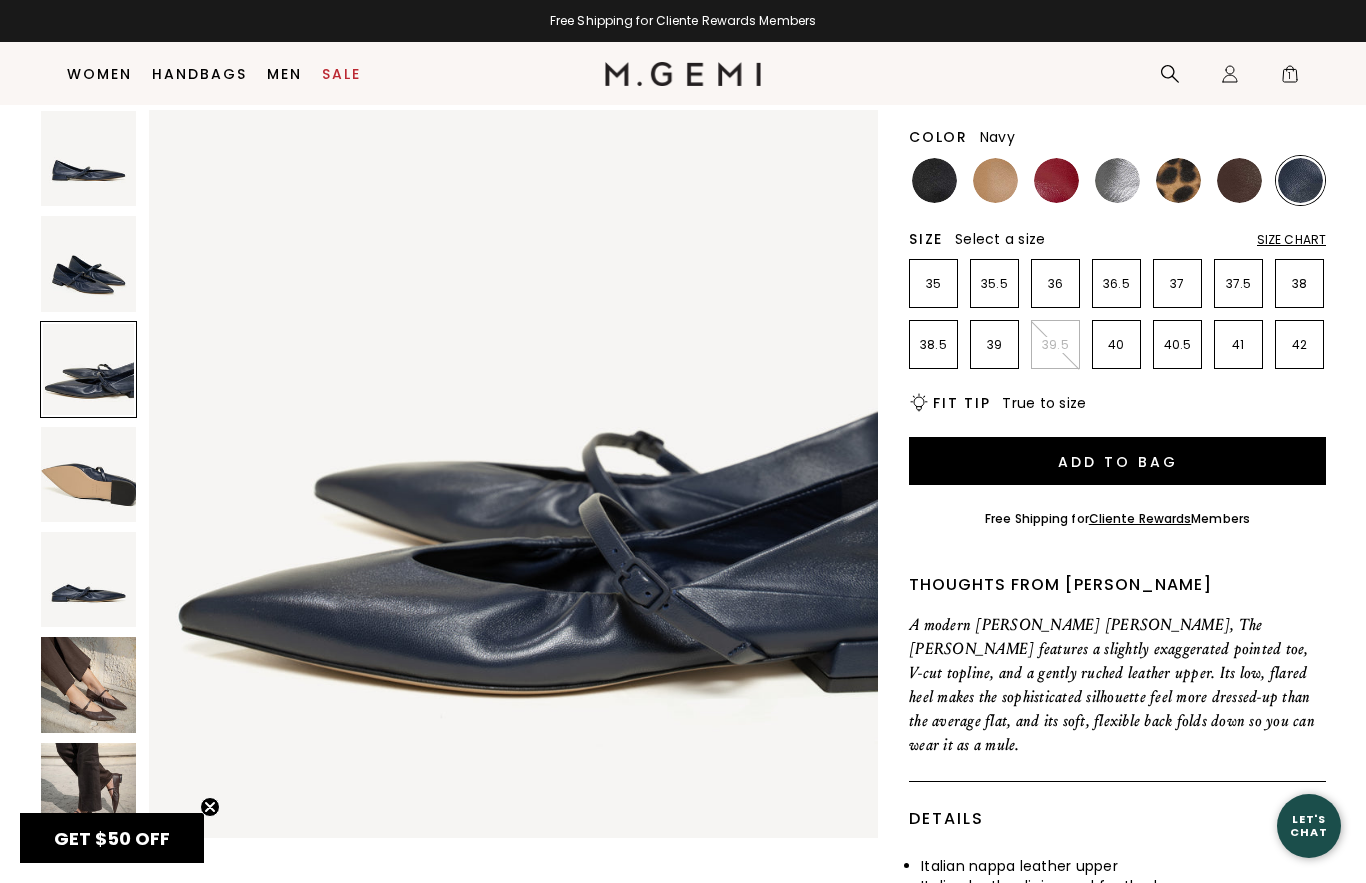 click at bounding box center (88, 790) 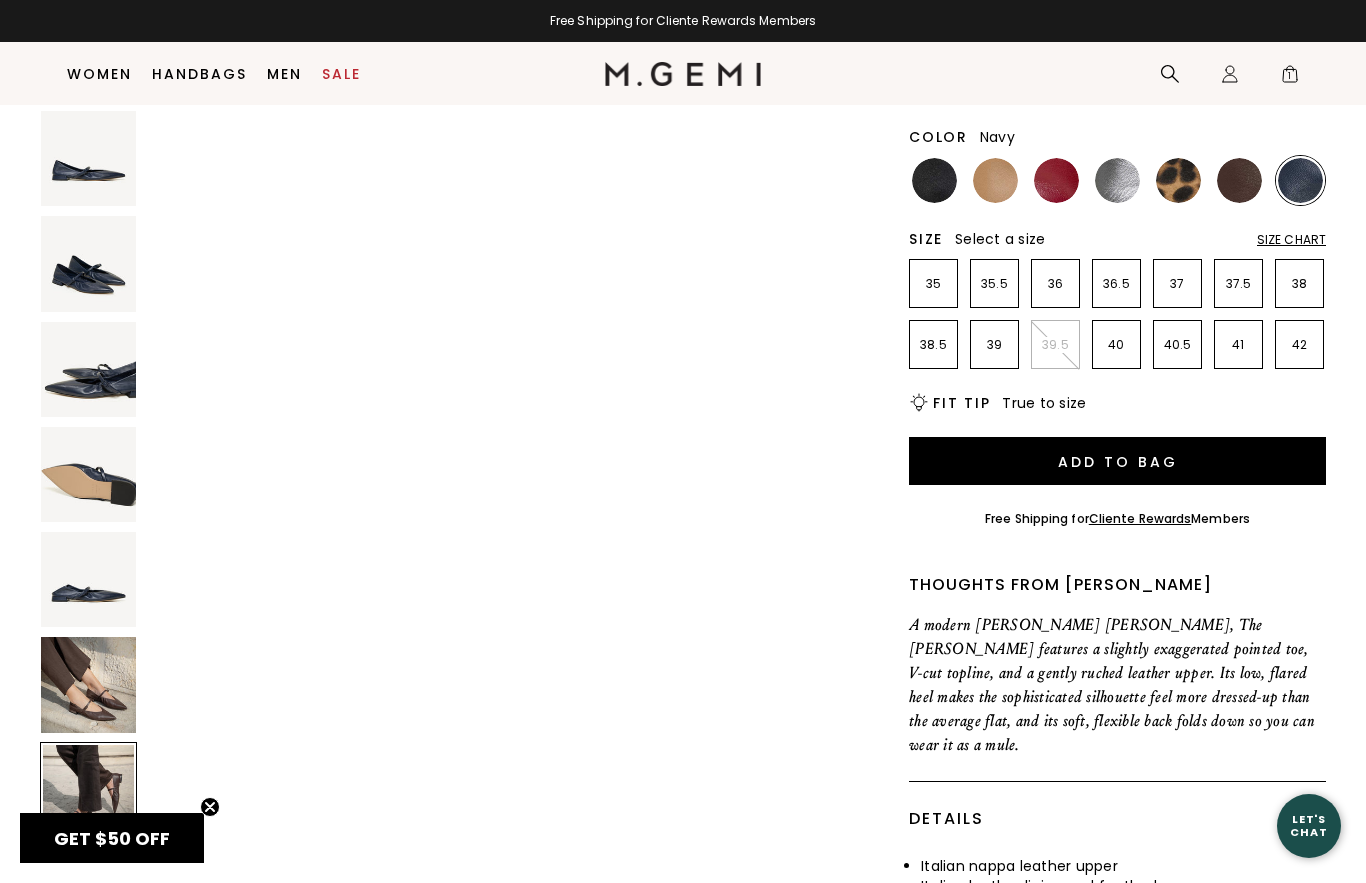 scroll, scrollTop: 4493, scrollLeft: 0, axis: vertical 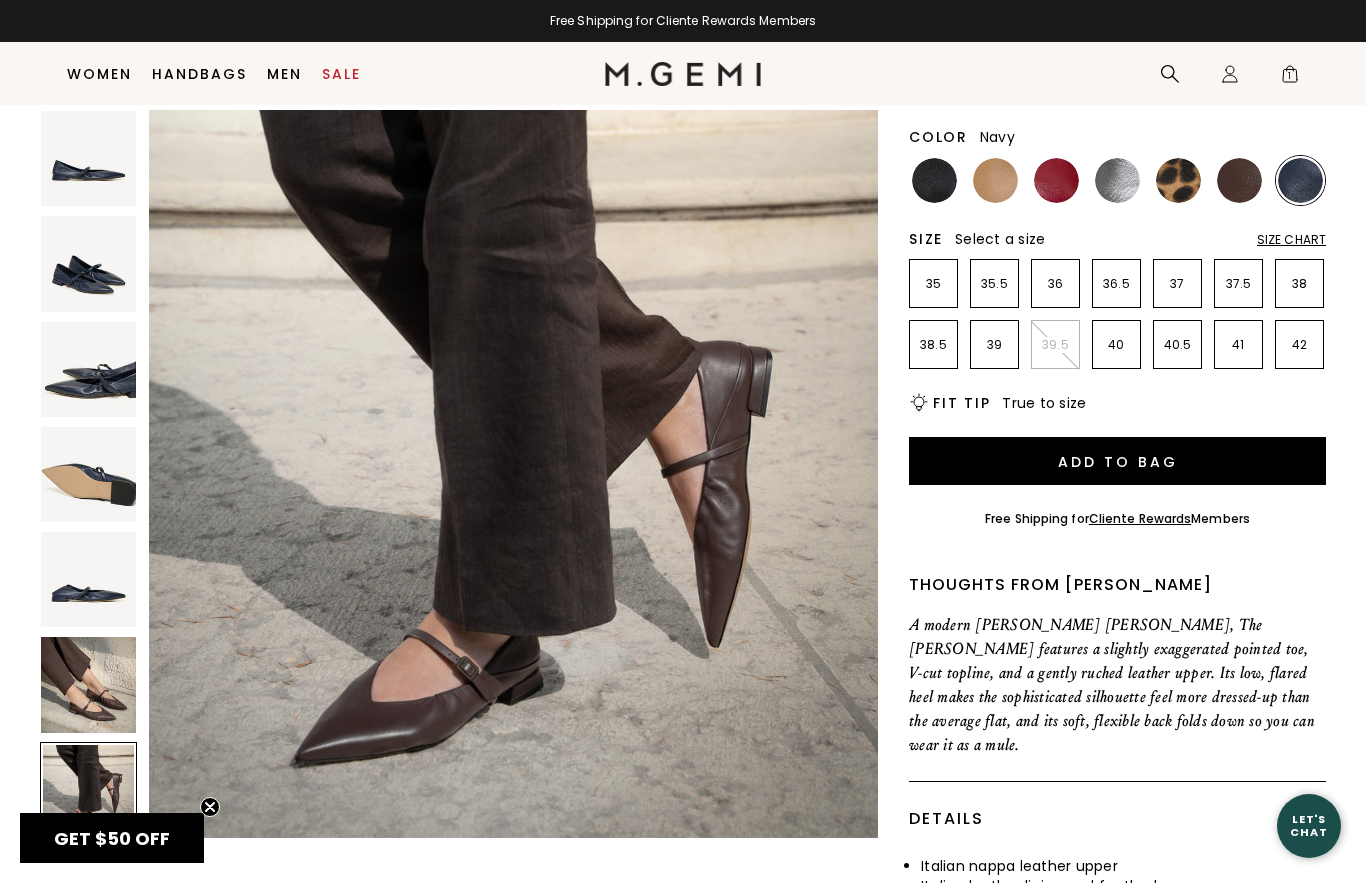 click at bounding box center (88, 684) 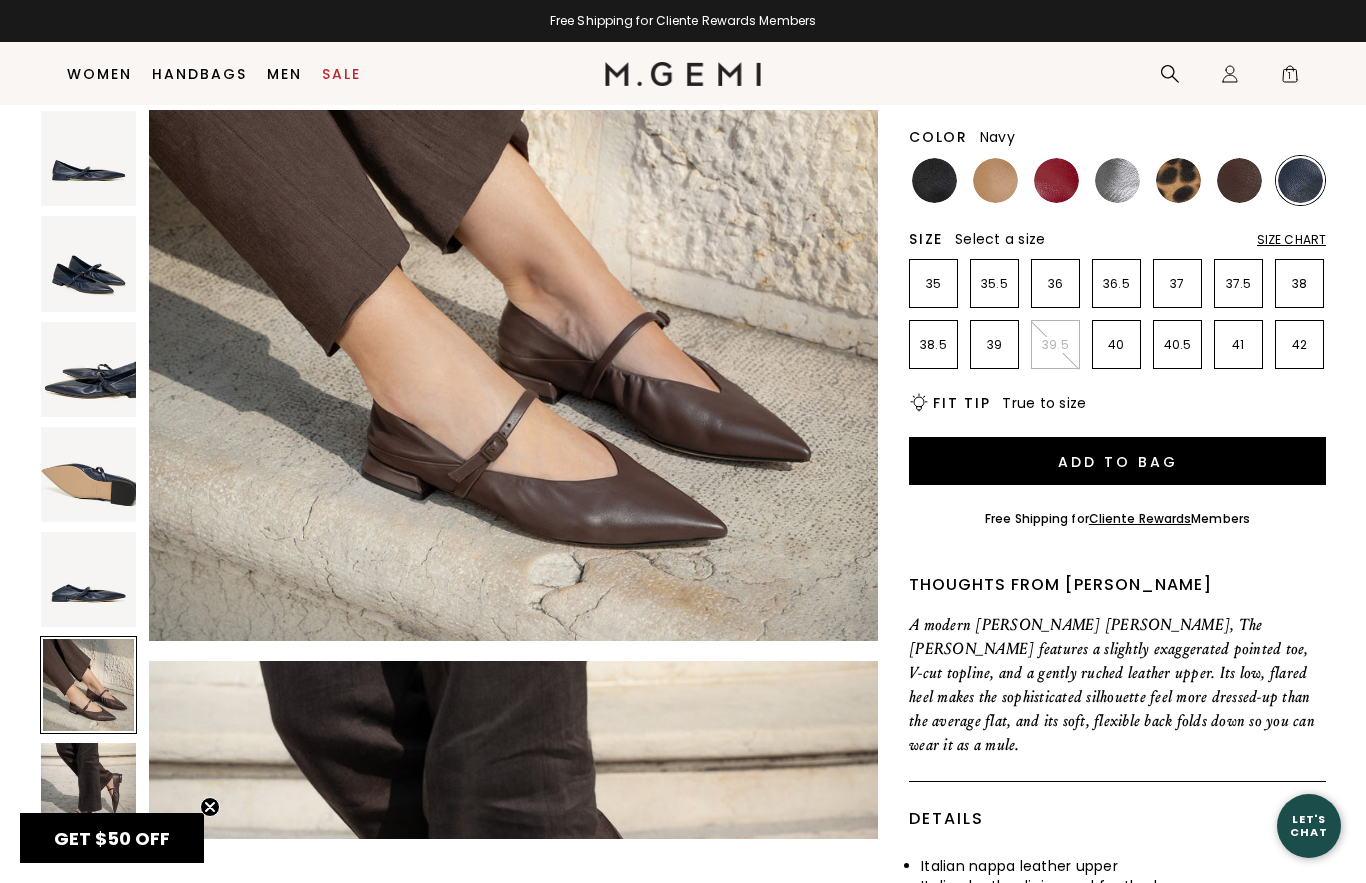 scroll, scrollTop: 3744, scrollLeft: 0, axis: vertical 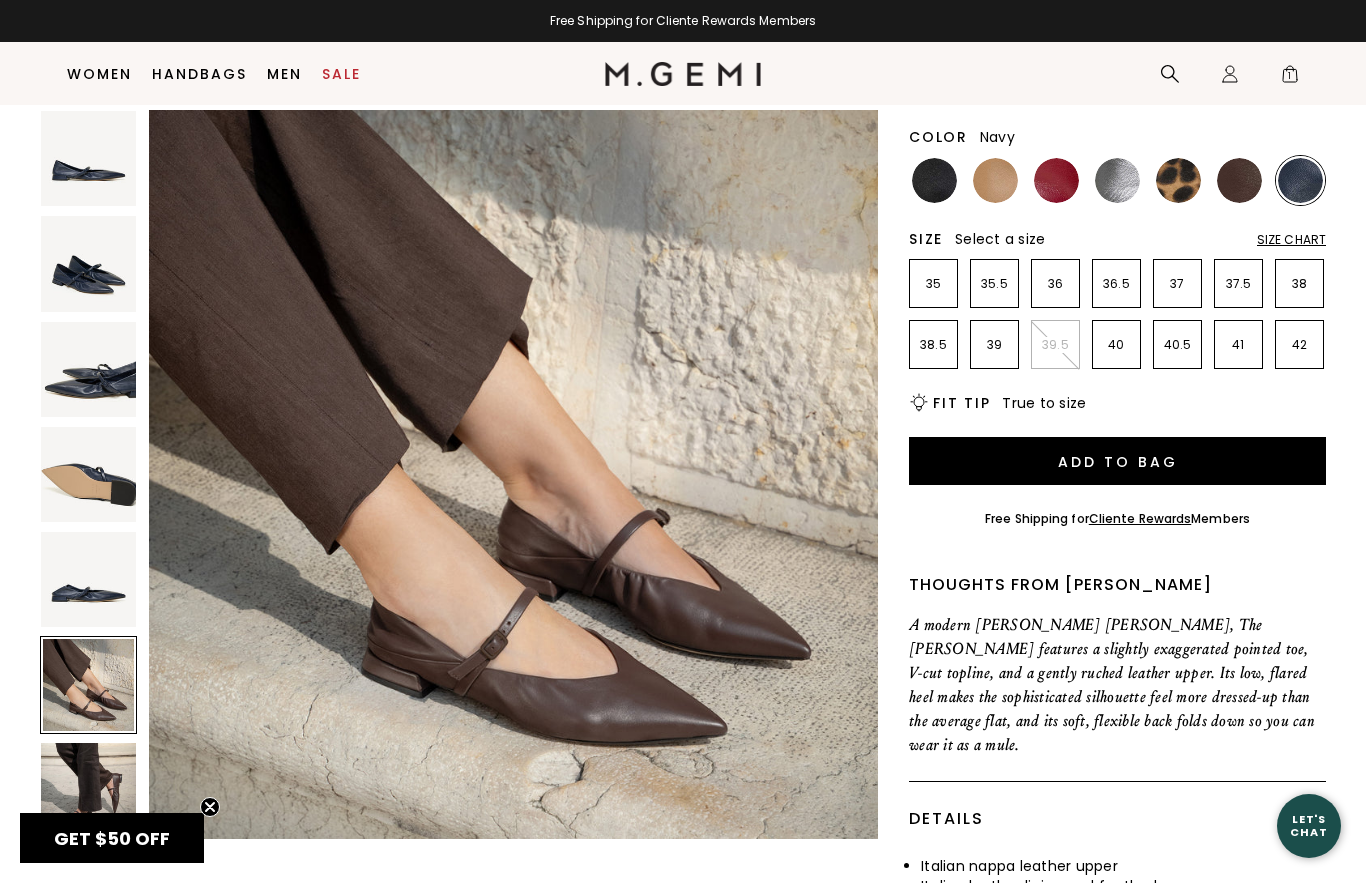 click at bounding box center [88, 579] 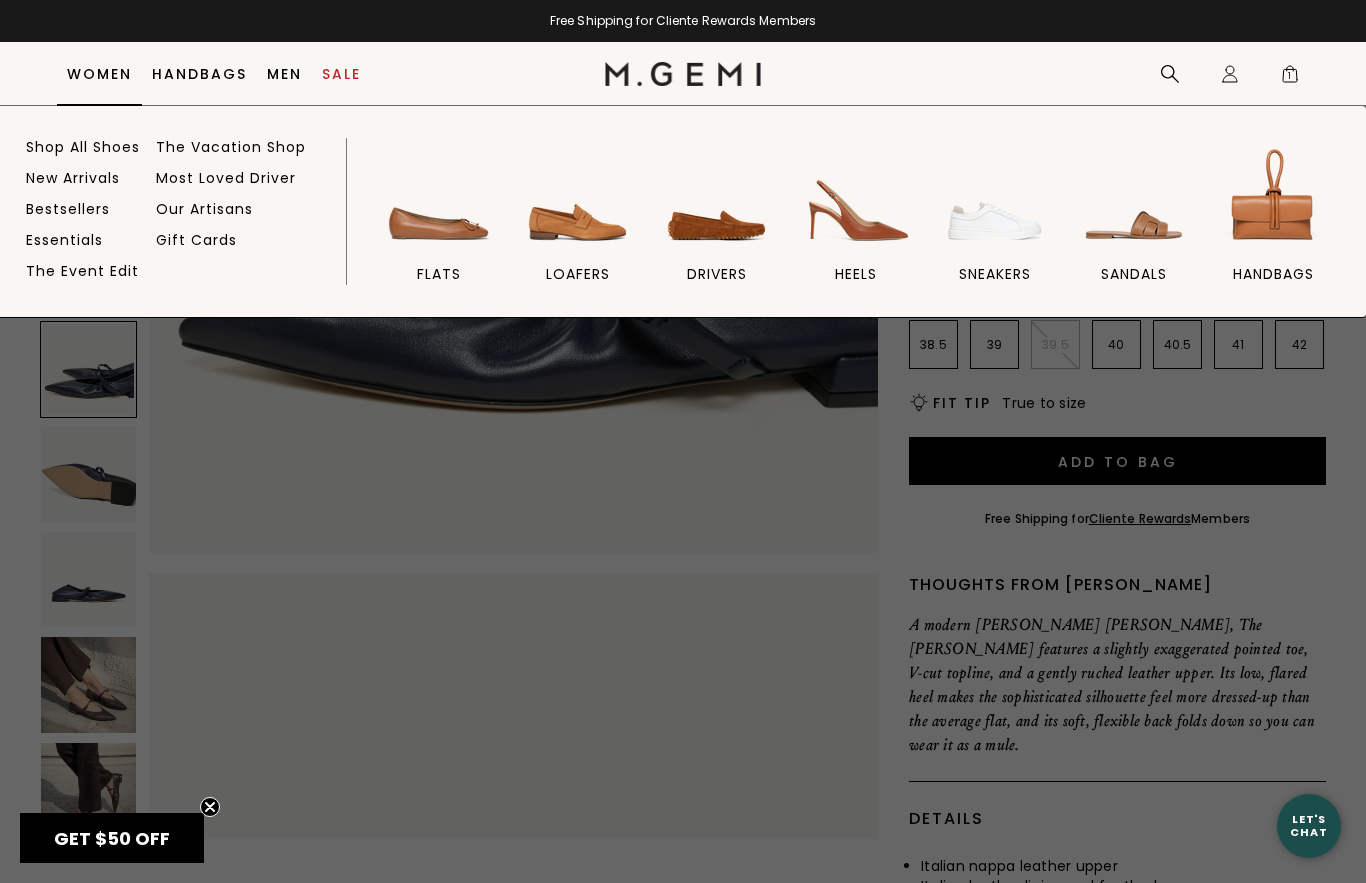 click on "flats" at bounding box center [439, 274] 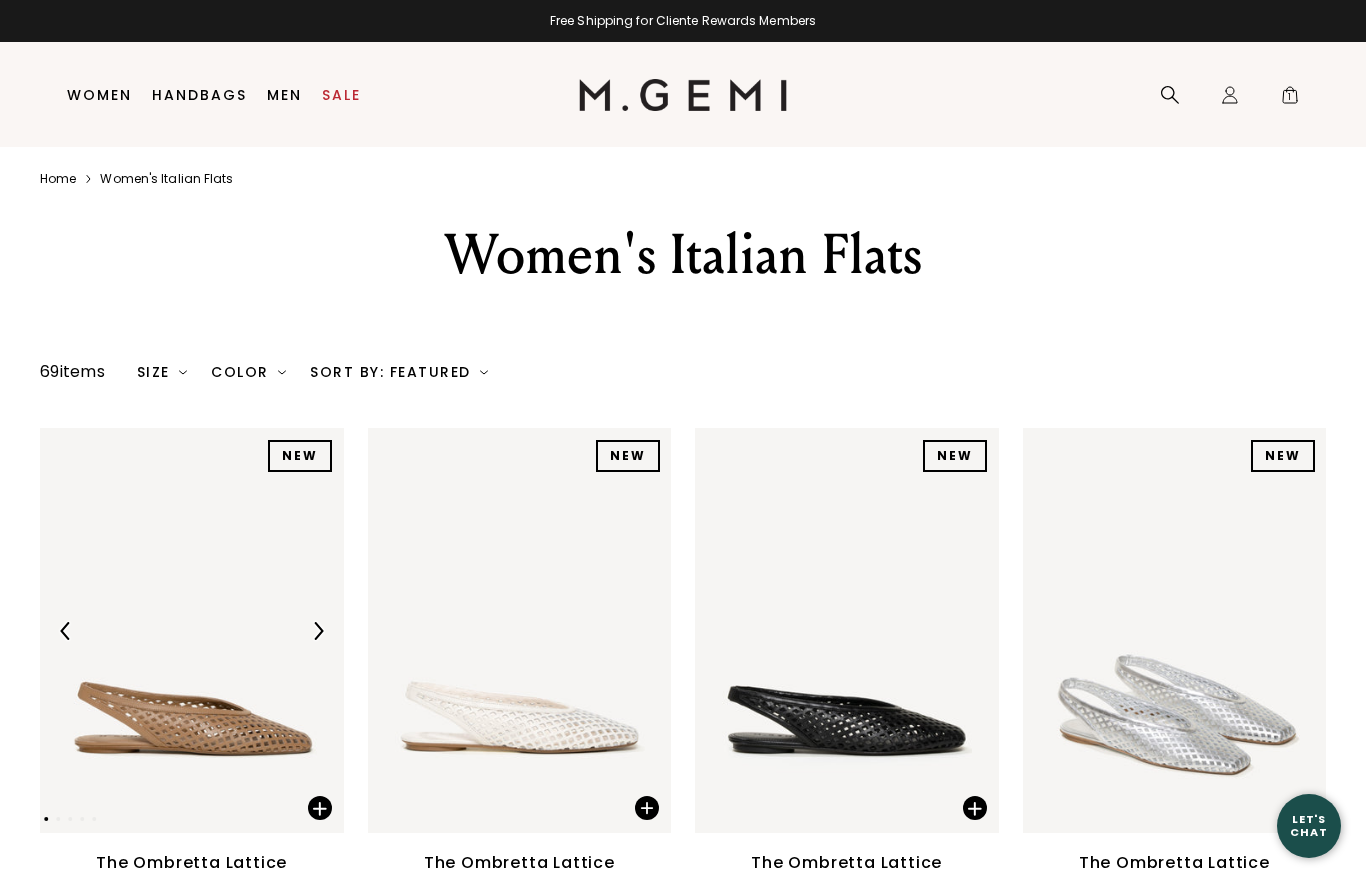 scroll, scrollTop: 0, scrollLeft: 0, axis: both 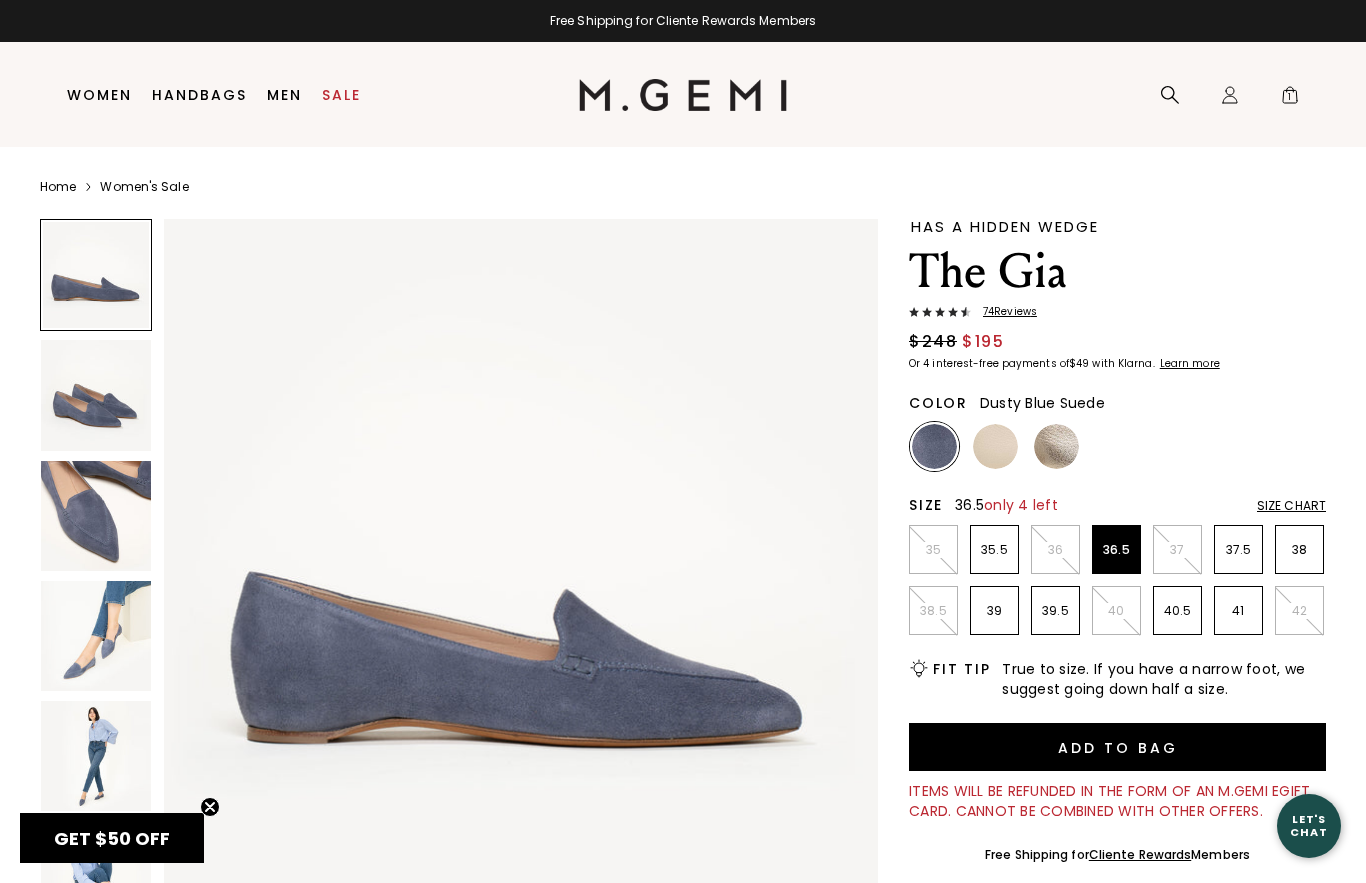 click on "36.5" at bounding box center [1116, 550] 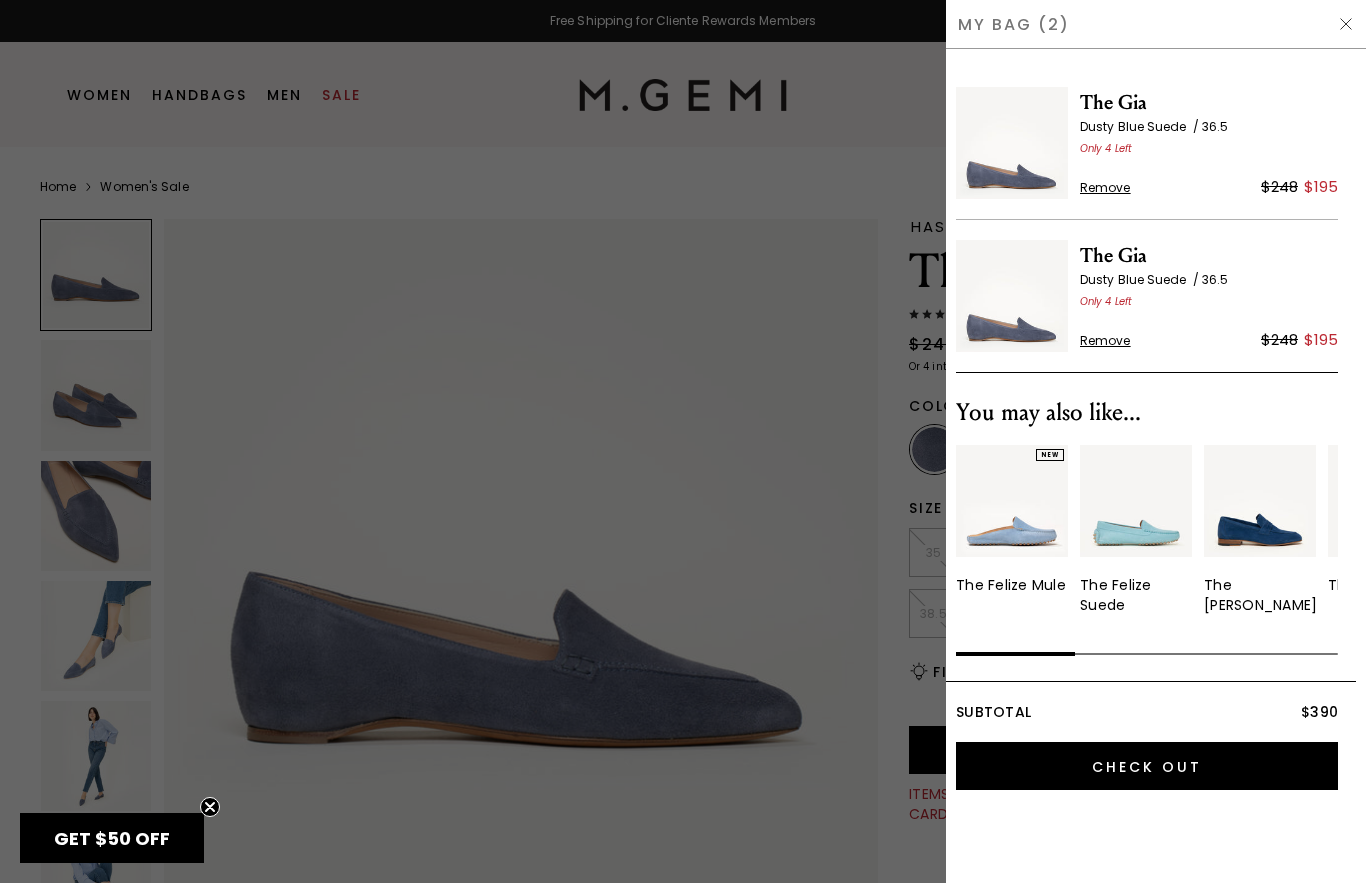 scroll, scrollTop: 0, scrollLeft: 0, axis: both 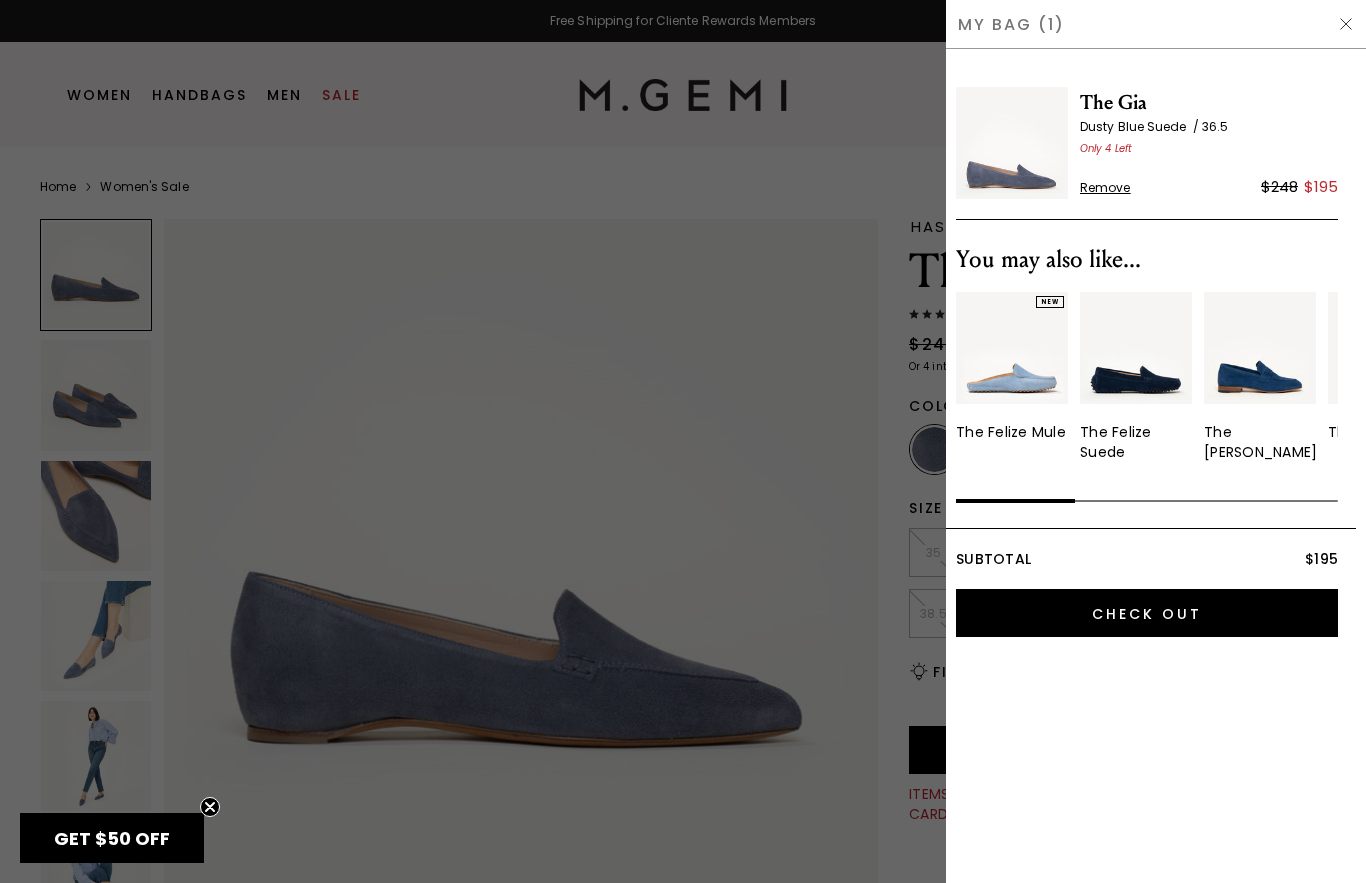 click on "Check Out" at bounding box center (1147, 613) 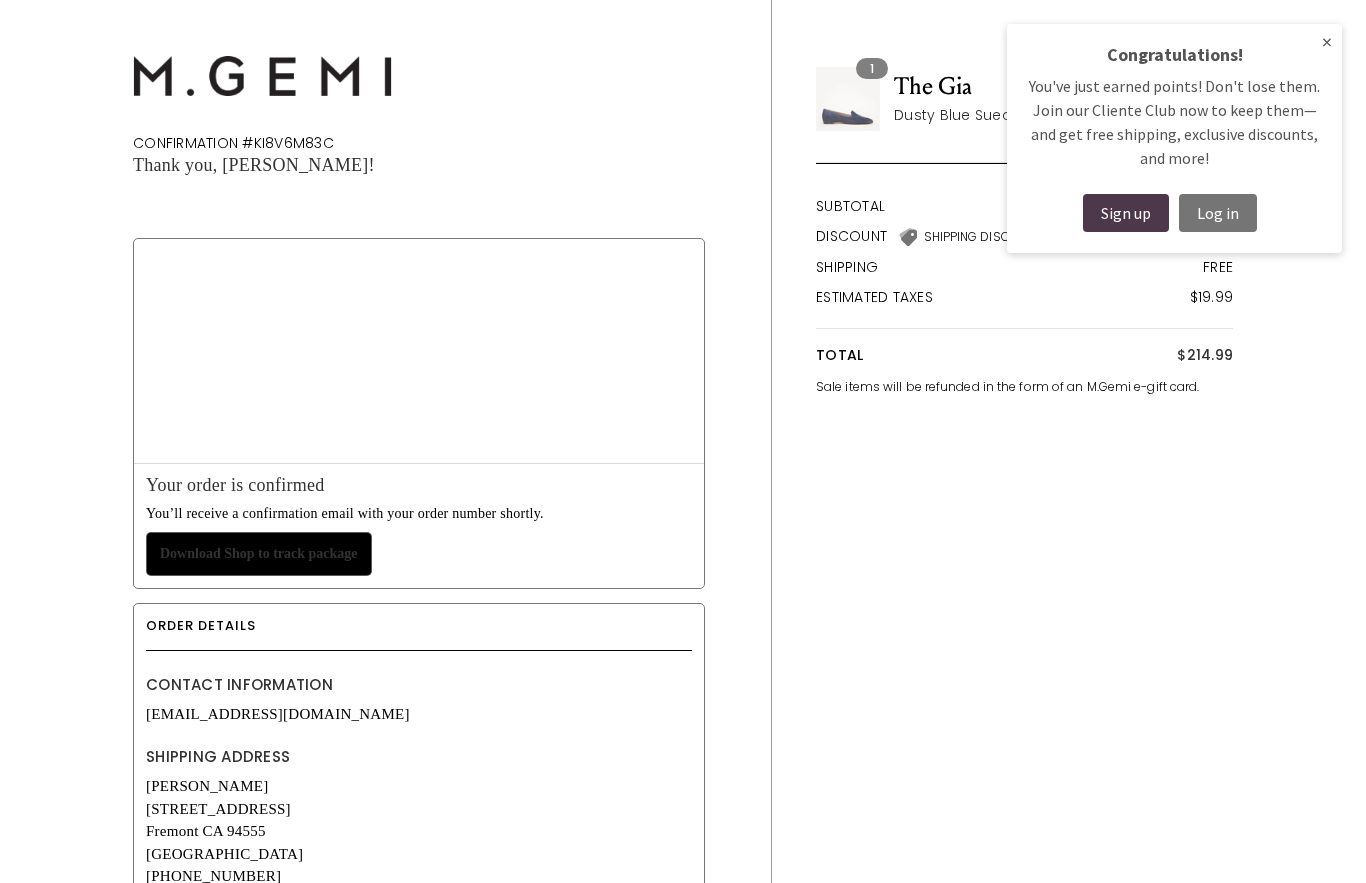 scroll, scrollTop: 0, scrollLeft: 0, axis: both 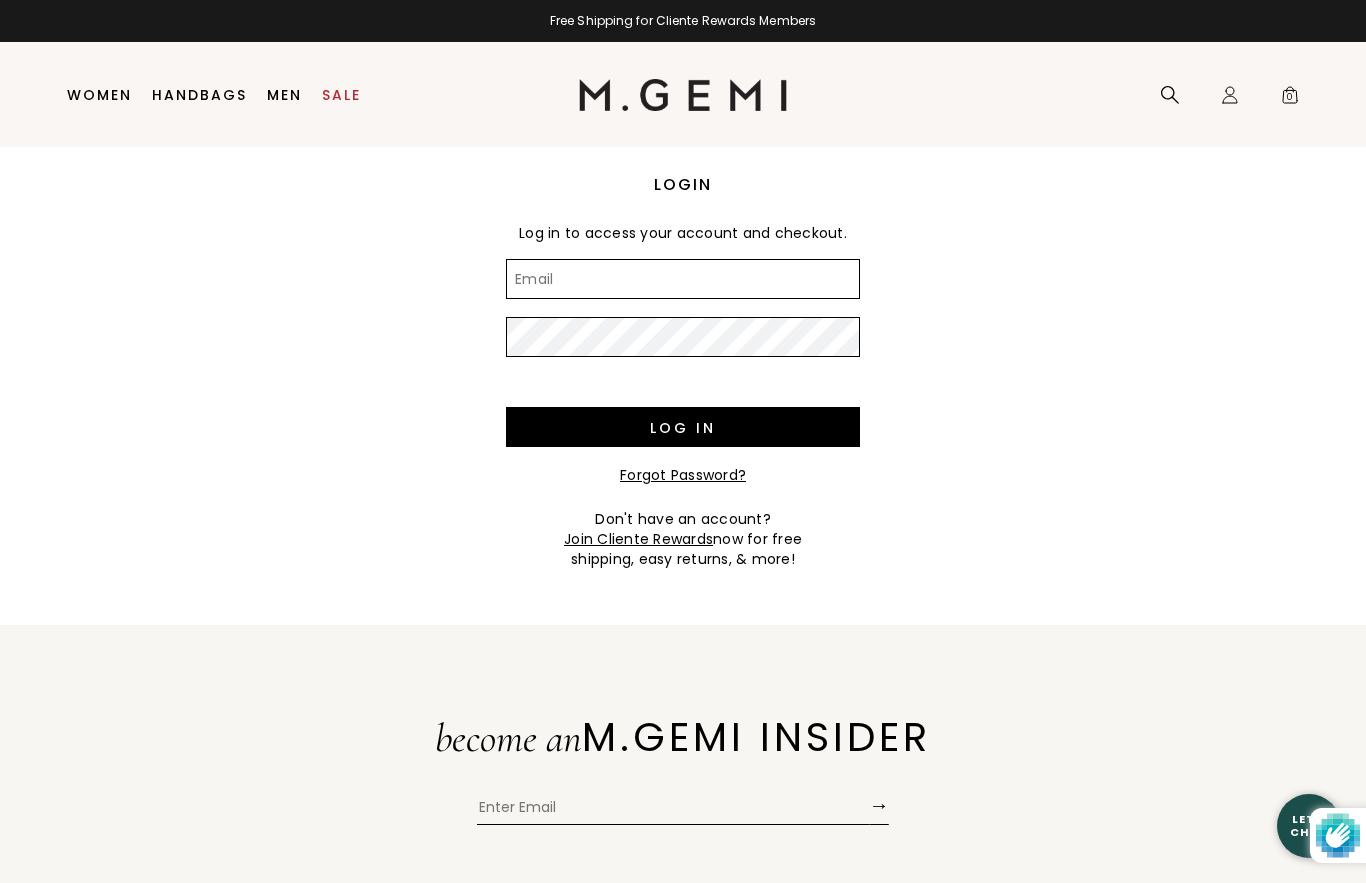 type on "[EMAIL_ADDRESS][DOMAIN_NAME]" 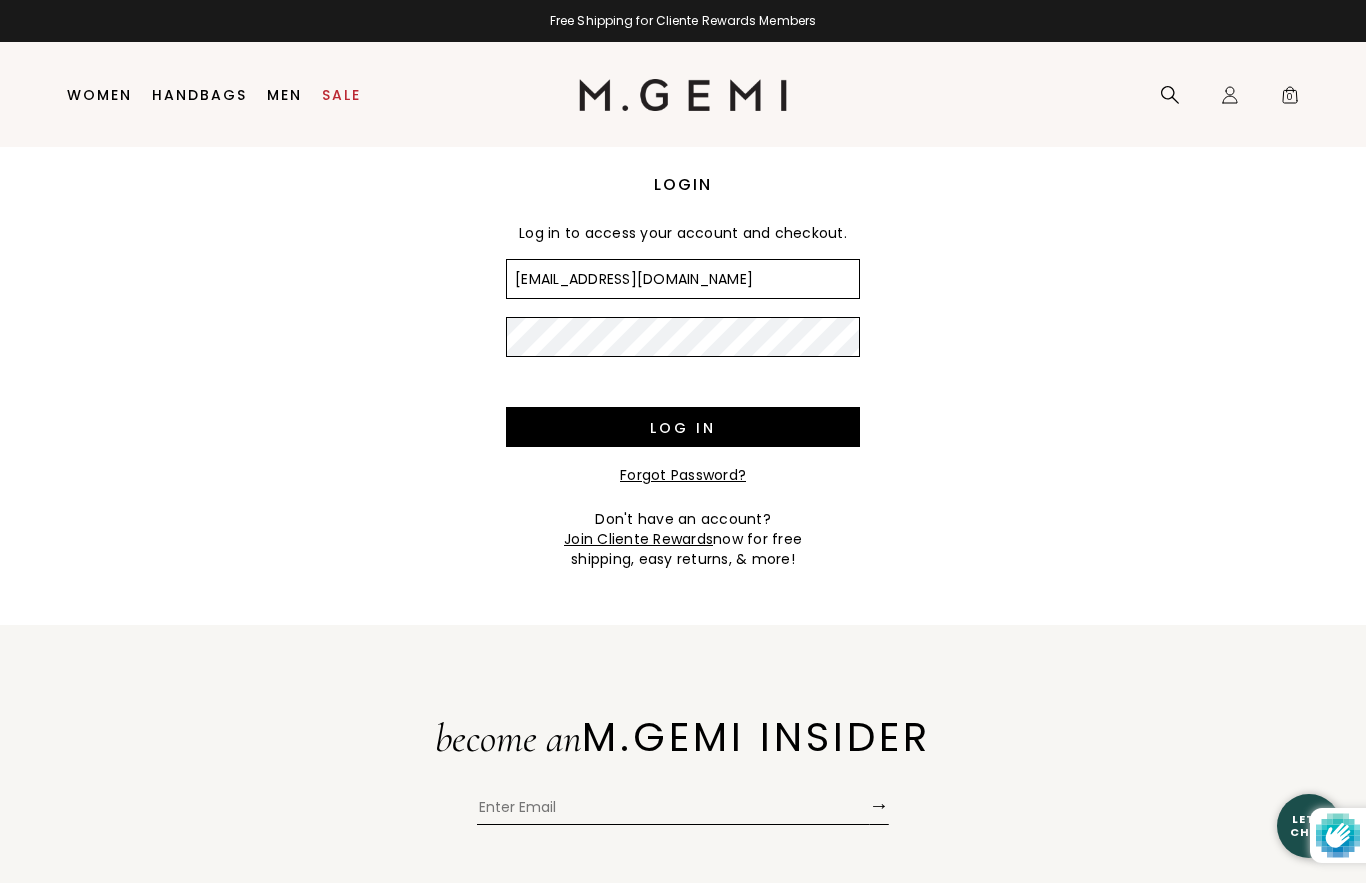 click on "Log in" at bounding box center (683, 427) 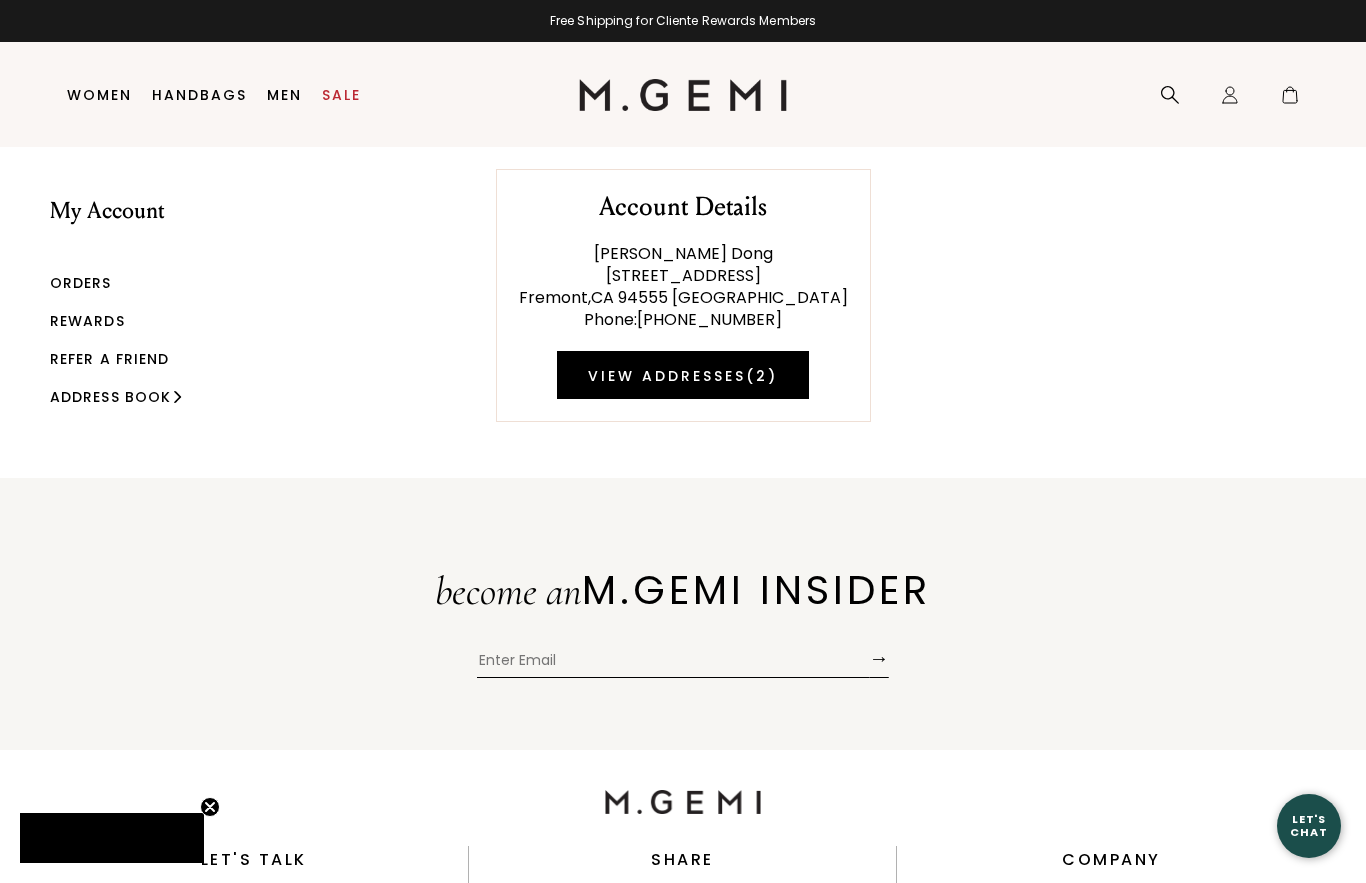 scroll, scrollTop: 0, scrollLeft: 0, axis: both 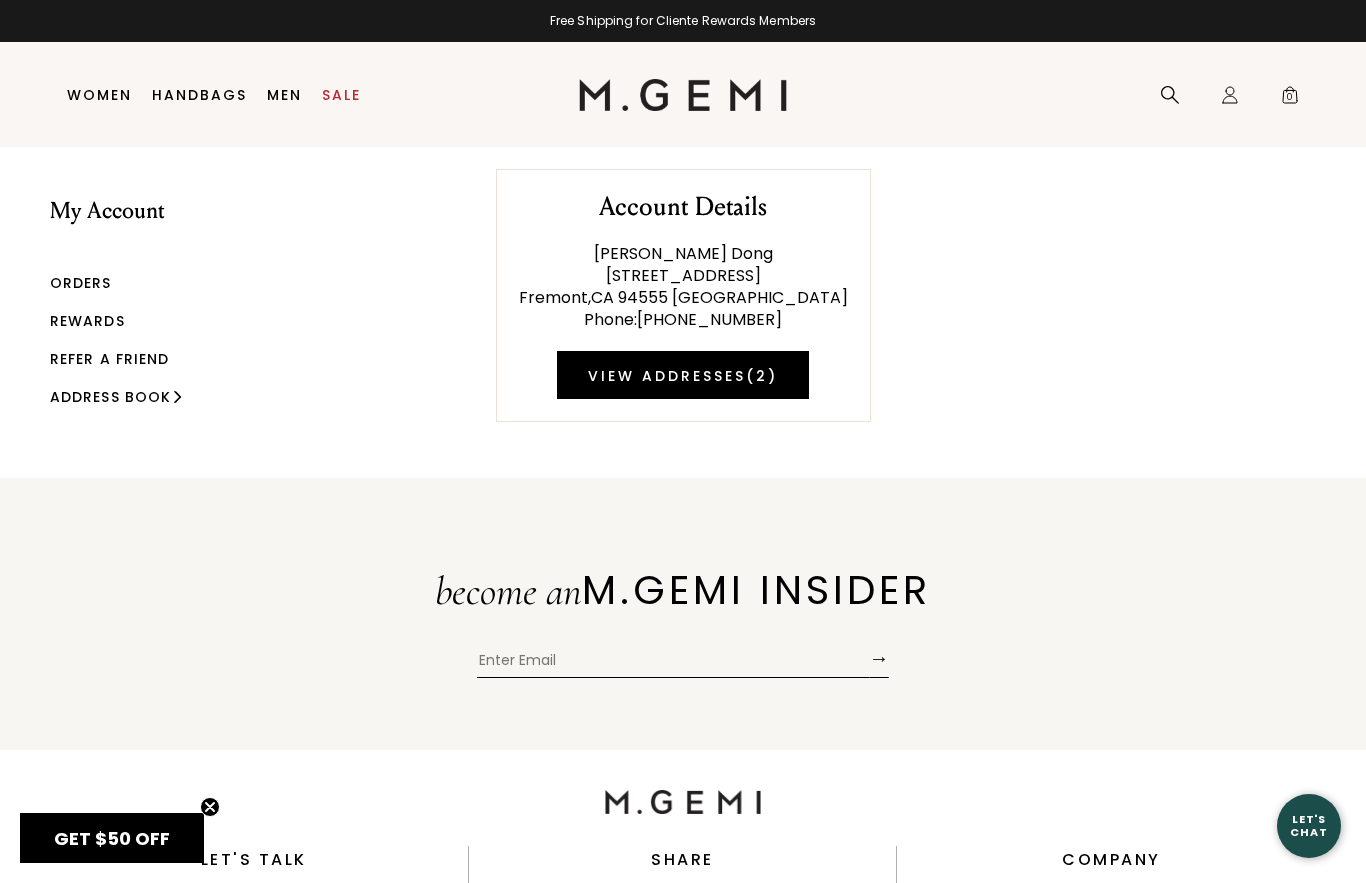 click on "Orders" at bounding box center [81, 283] 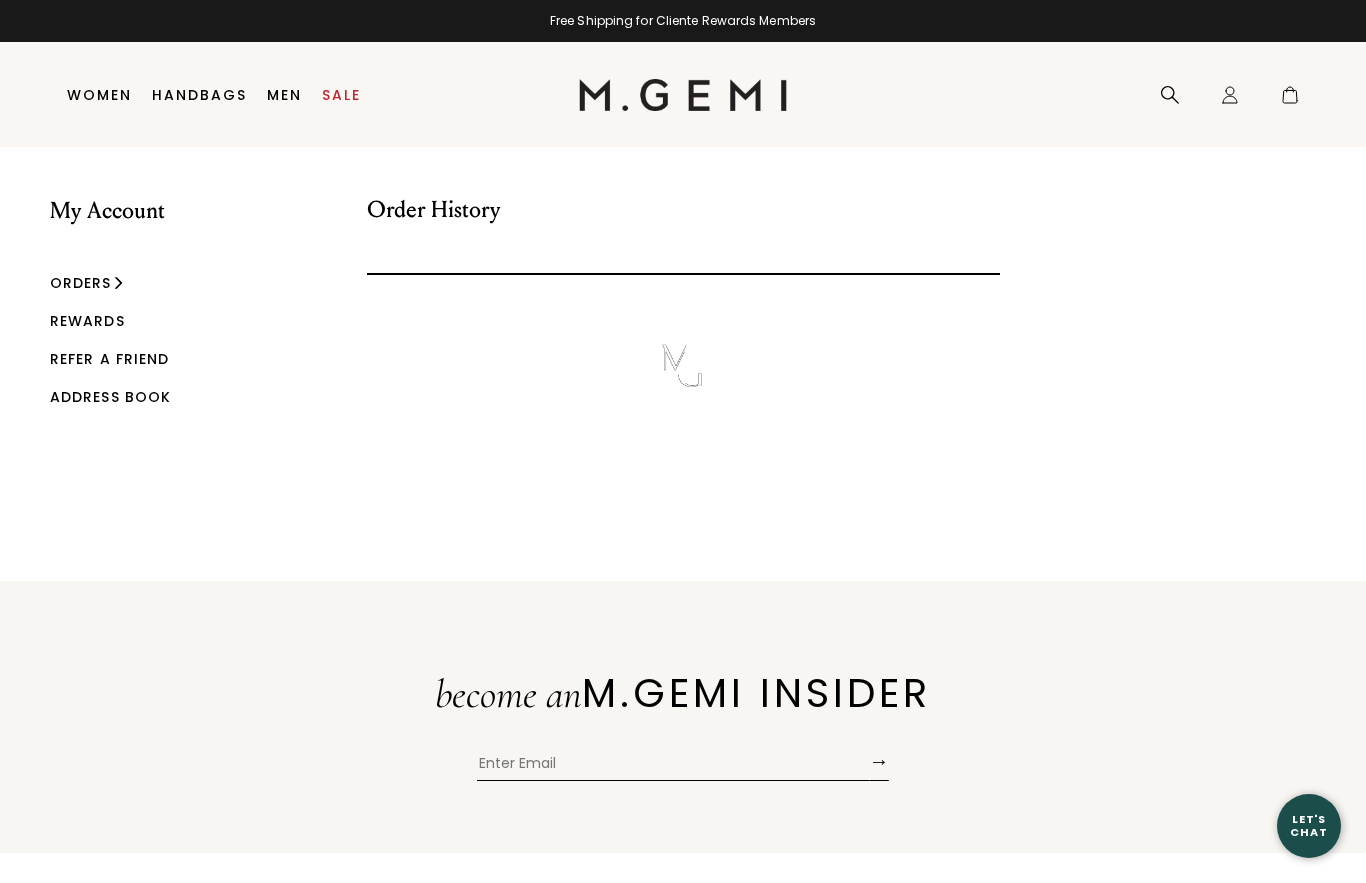 scroll, scrollTop: 0, scrollLeft: 0, axis: both 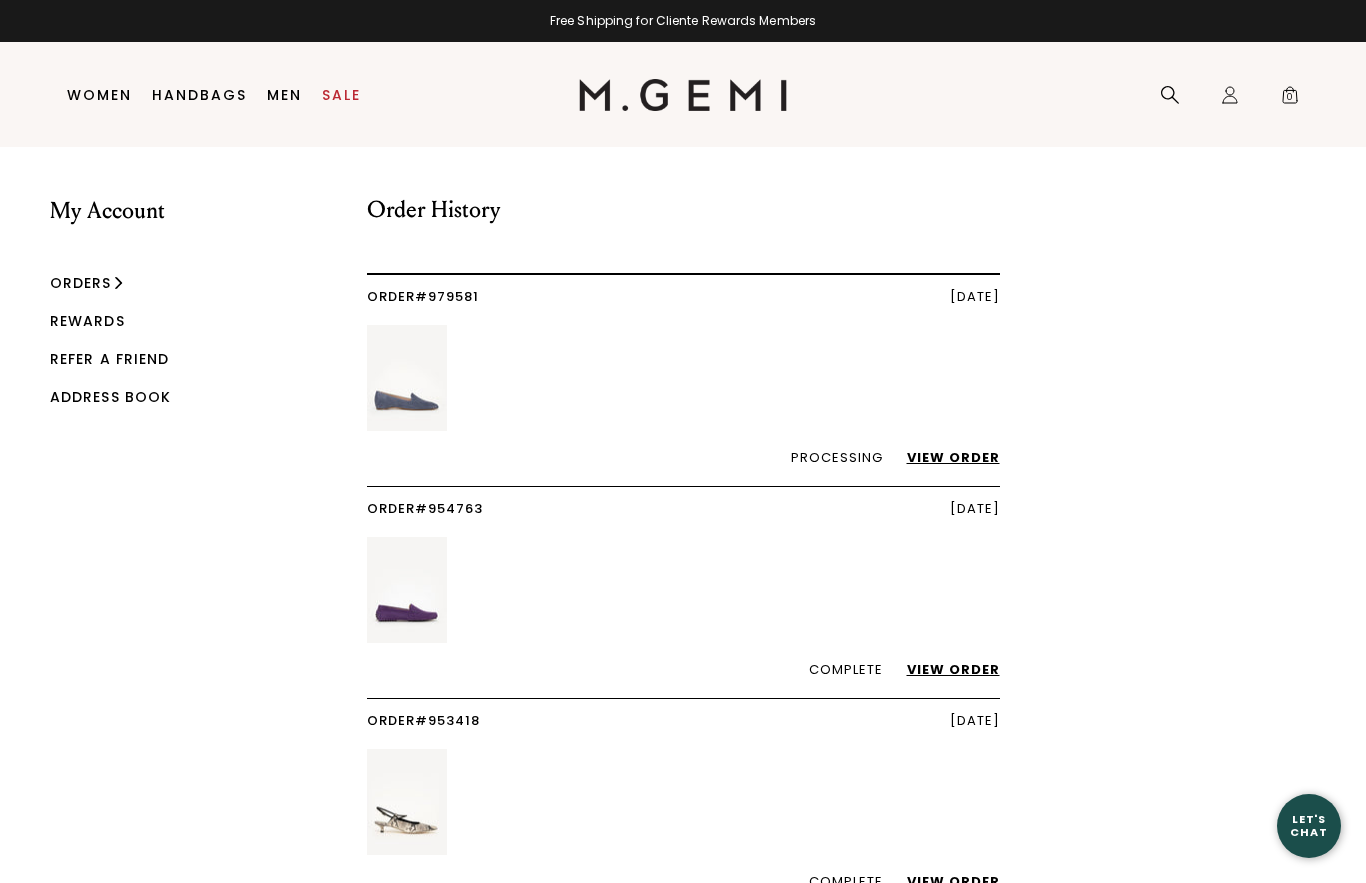 click on "View Order" at bounding box center [943, 457] 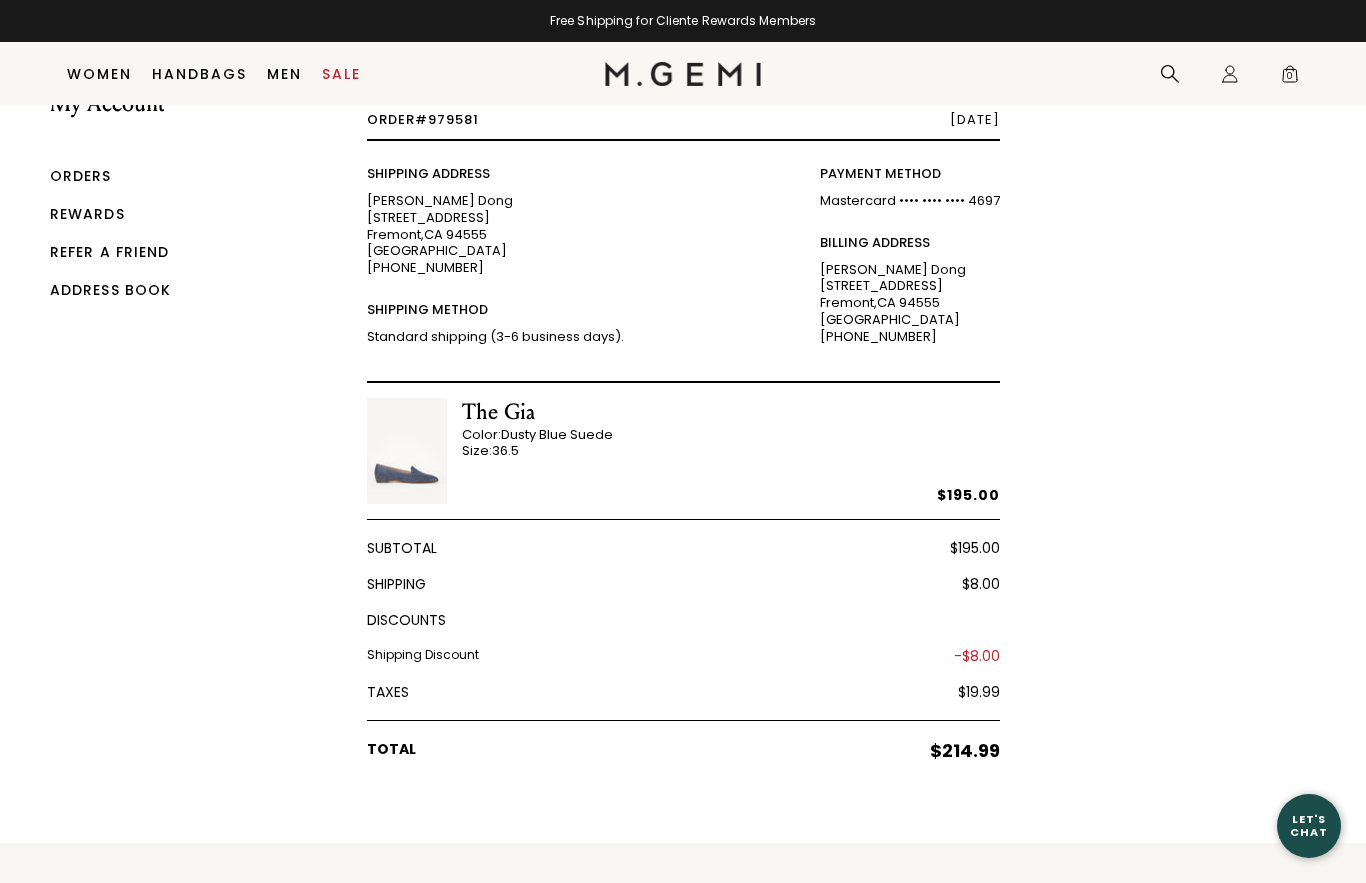 scroll, scrollTop: 0, scrollLeft: 0, axis: both 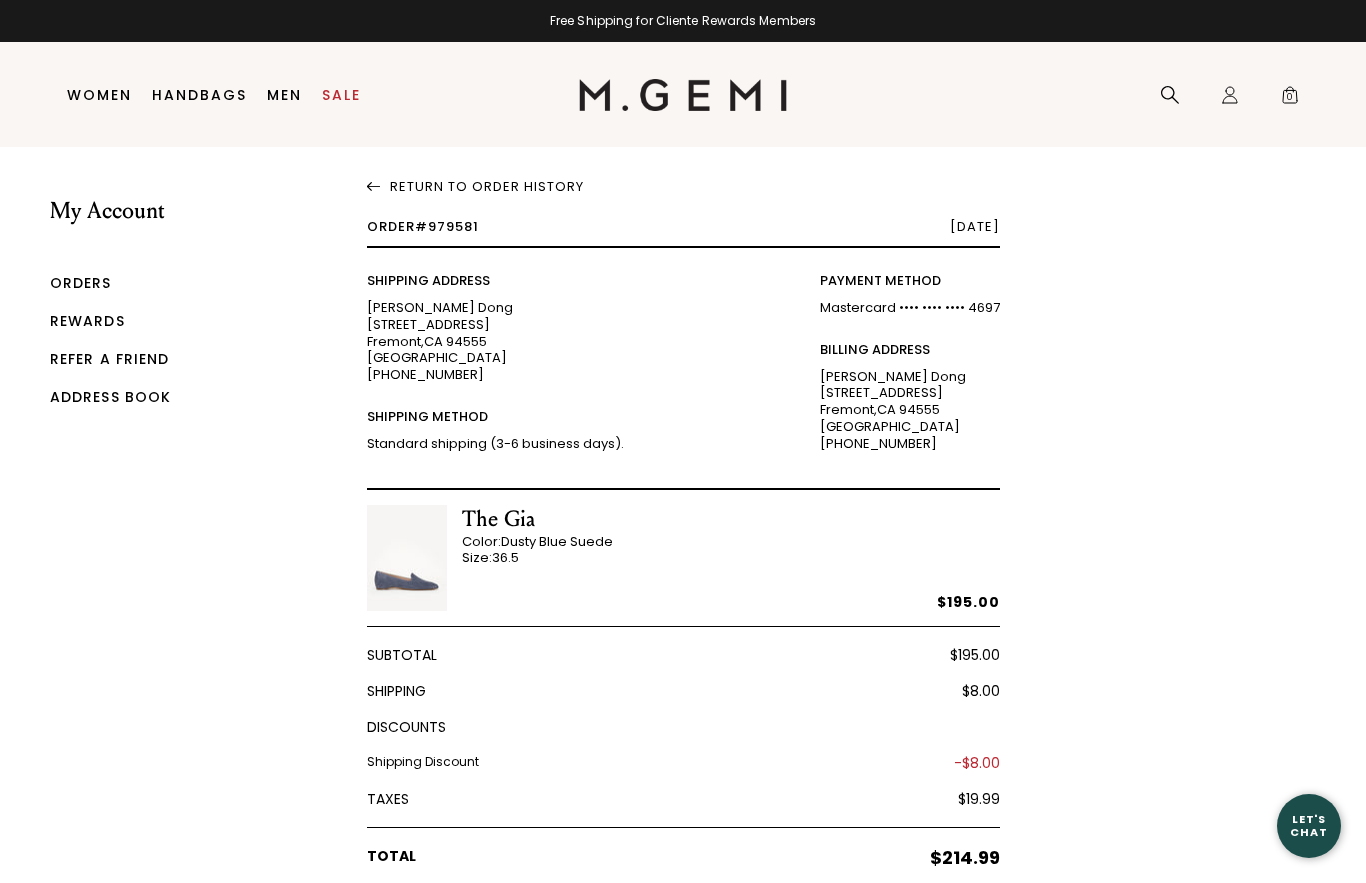 click on "Rewards" at bounding box center [87, 321] 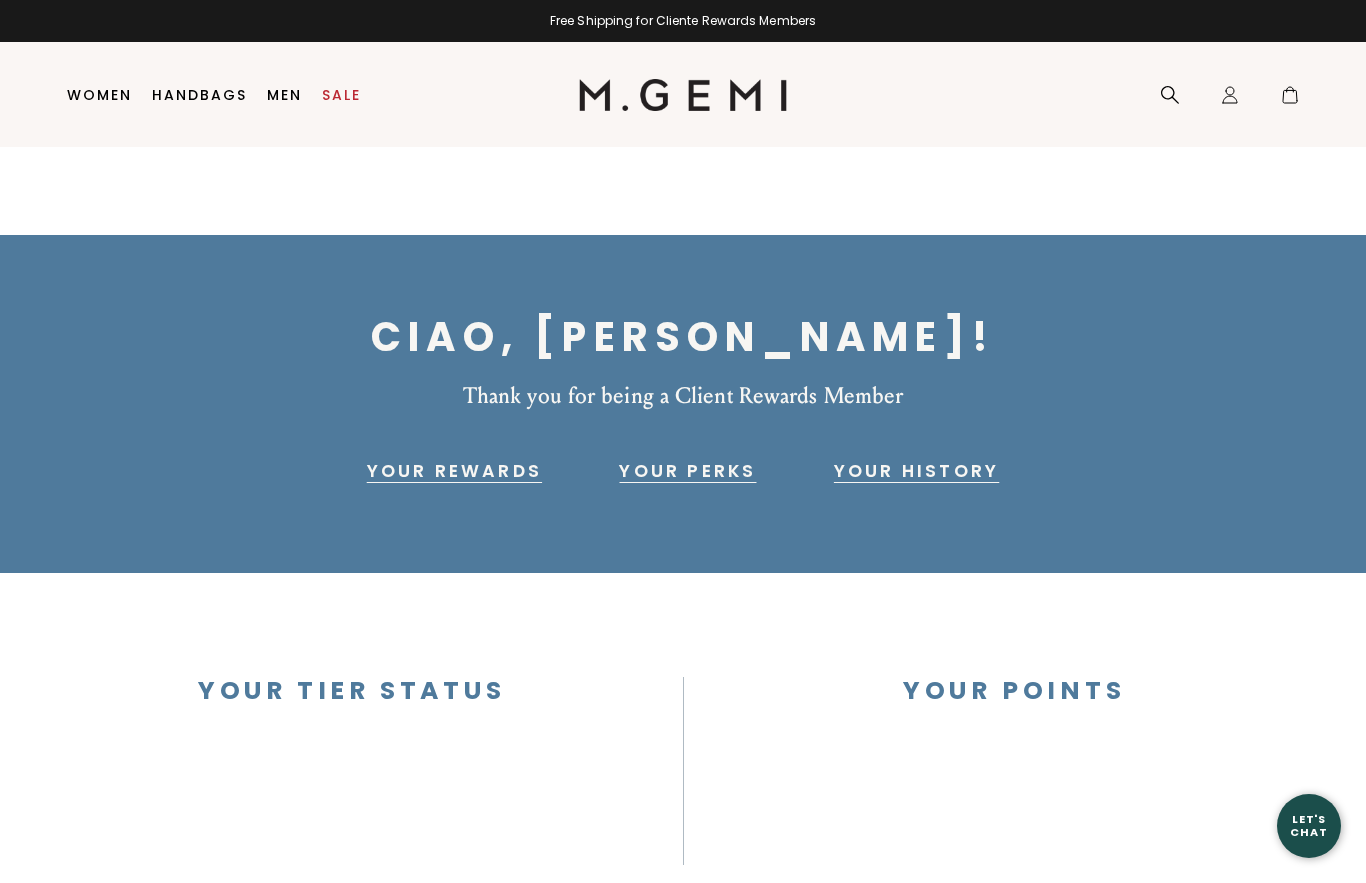 scroll, scrollTop: 0, scrollLeft: 0, axis: both 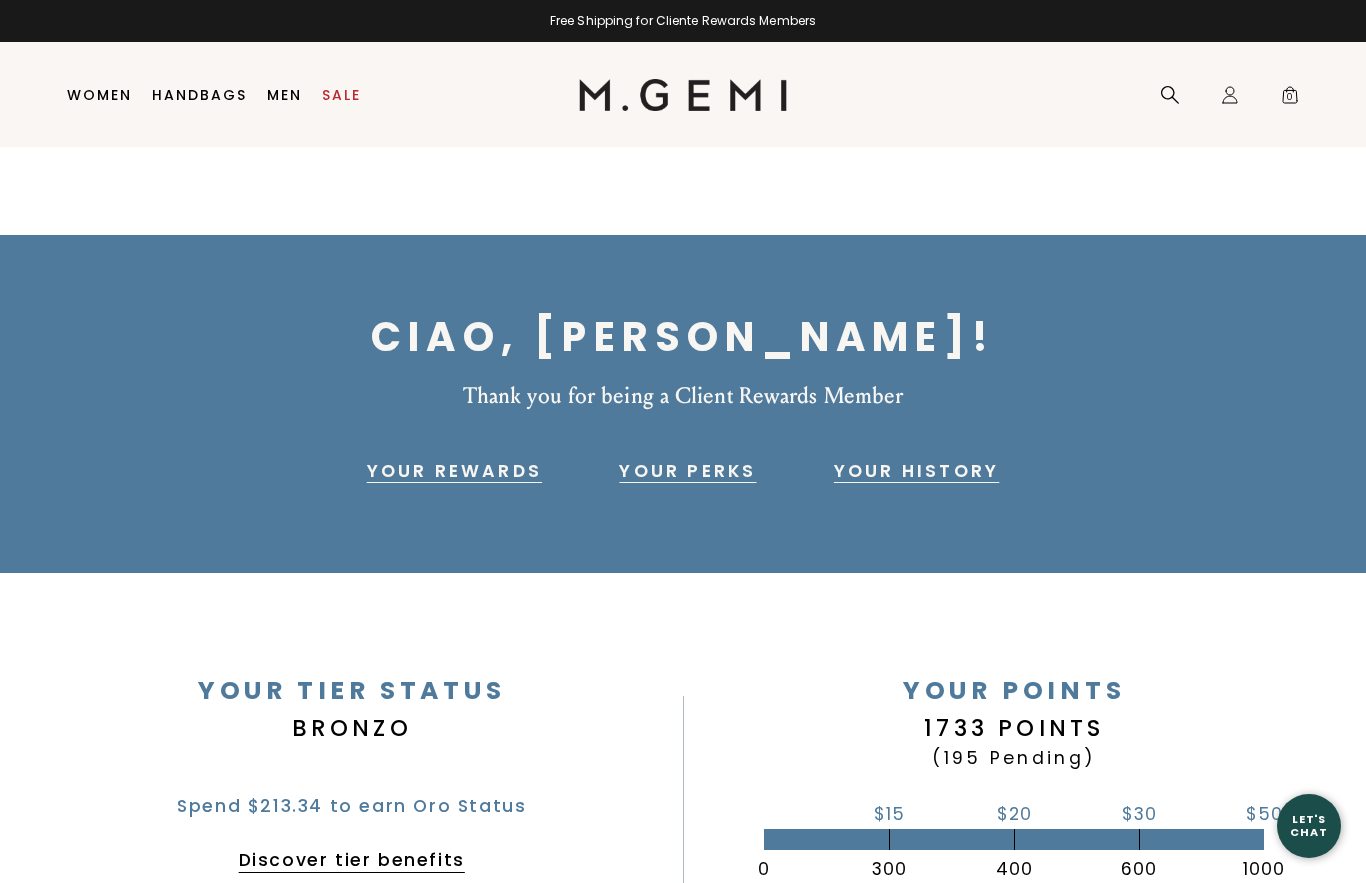 click on "Your Perks" at bounding box center [687, 471] 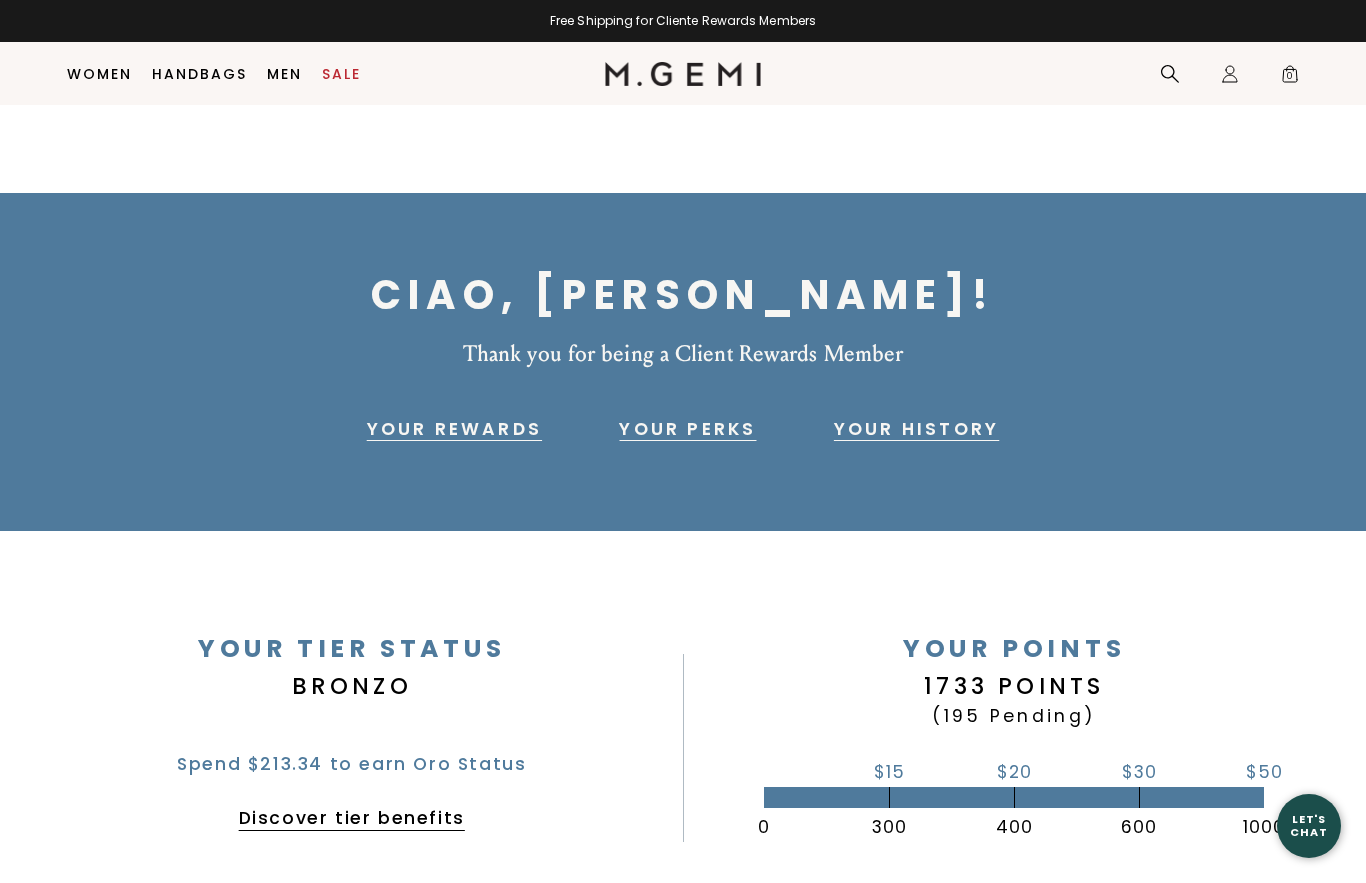 scroll, scrollTop: 1832, scrollLeft: 0, axis: vertical 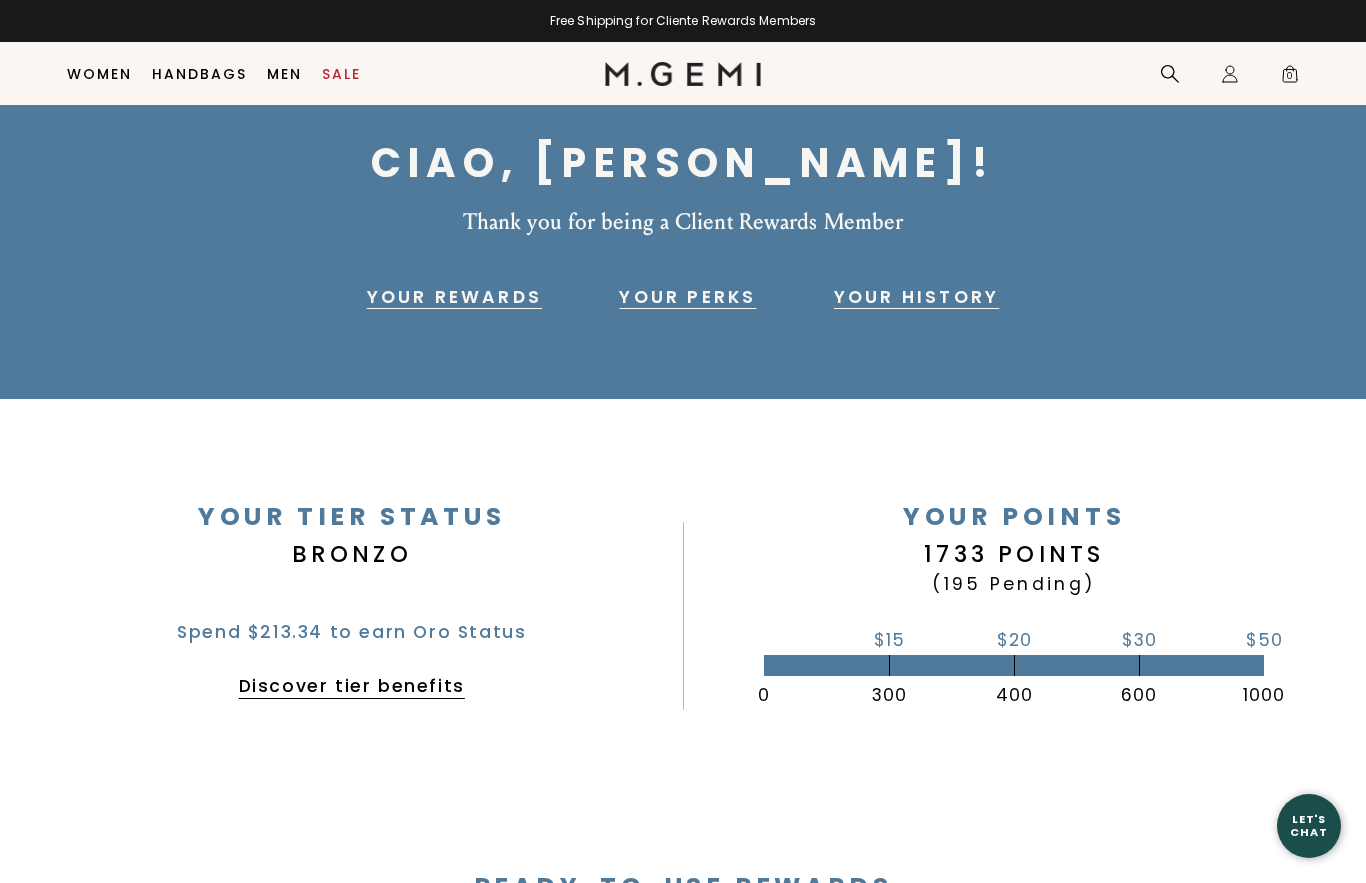 click on "Your History" at bounding box center (916, 297) 